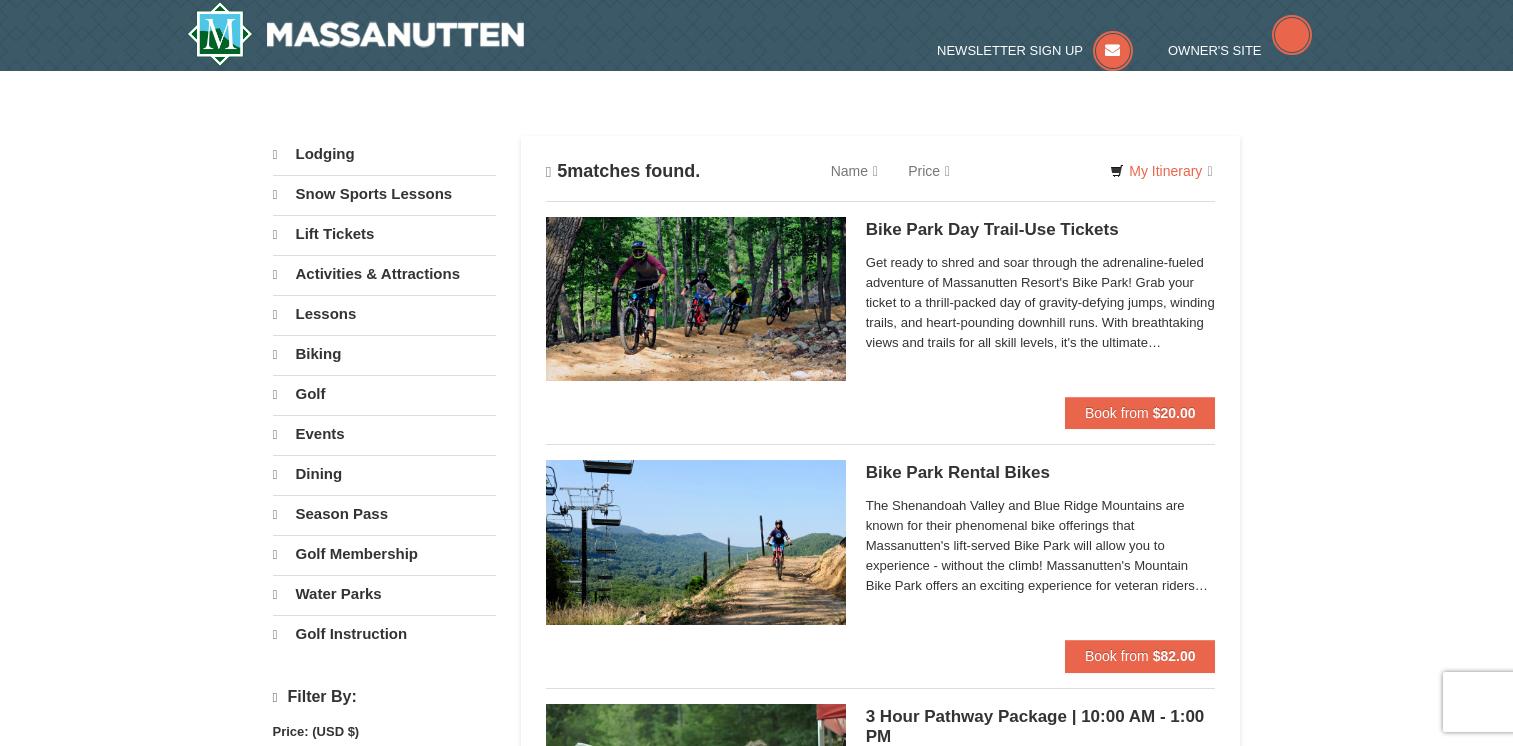 scroll, scrollTop: 0, scrollLeft: 0, axis: both 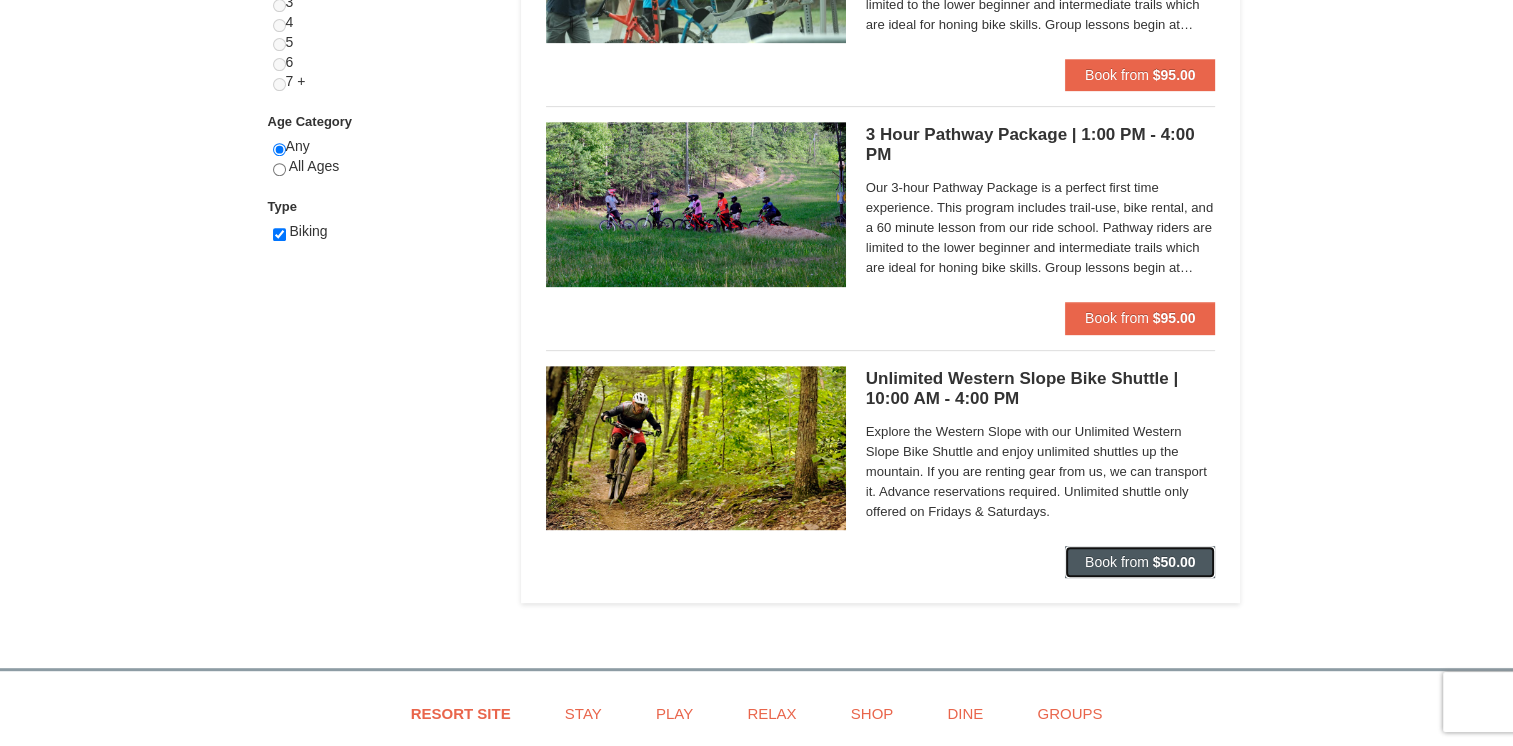 click on "$50.00" at bounding box center (1174, 562) 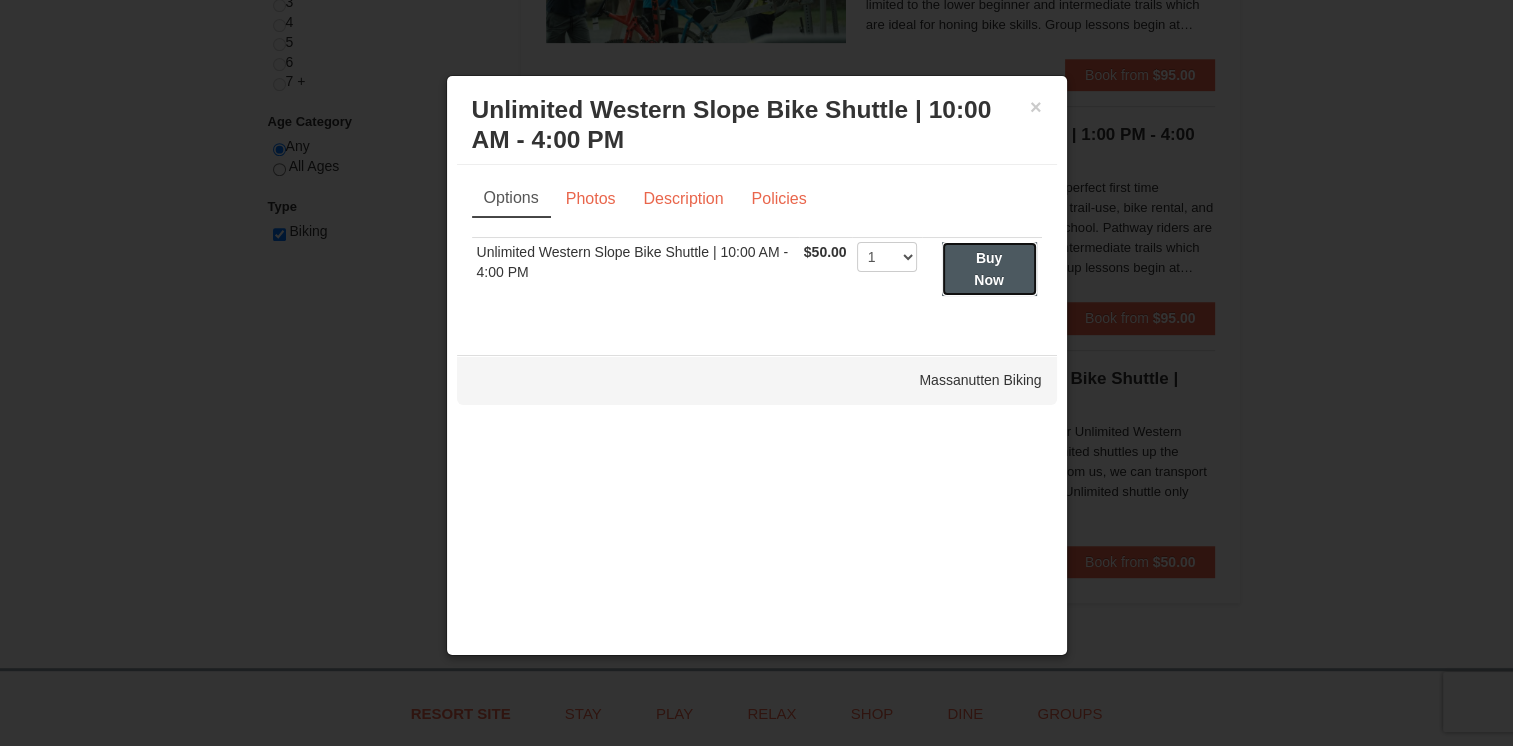 click on "Buy Now" at bounding box center (989, 269) 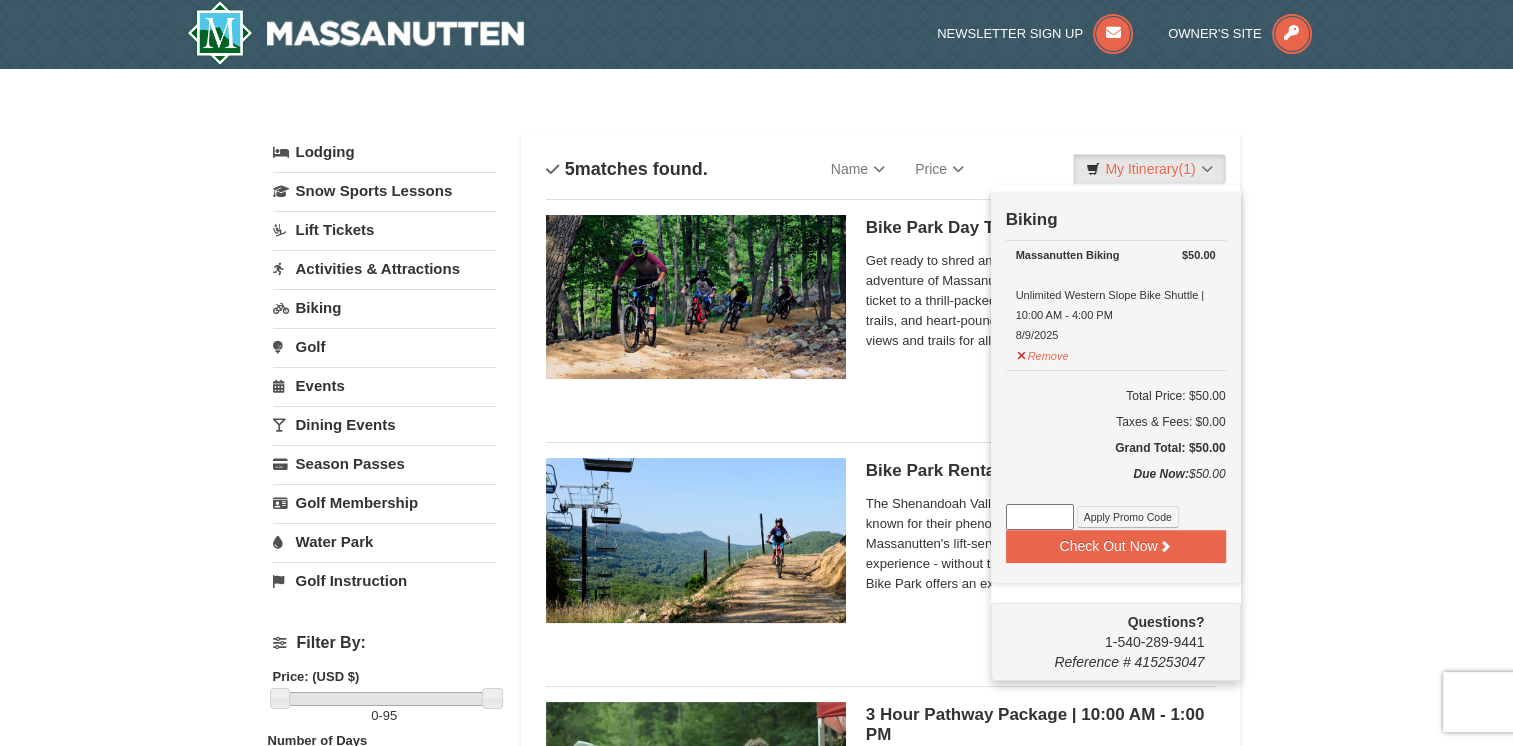 scroll, scrollTop: 6, scrollLeft: 0, axis: vertical 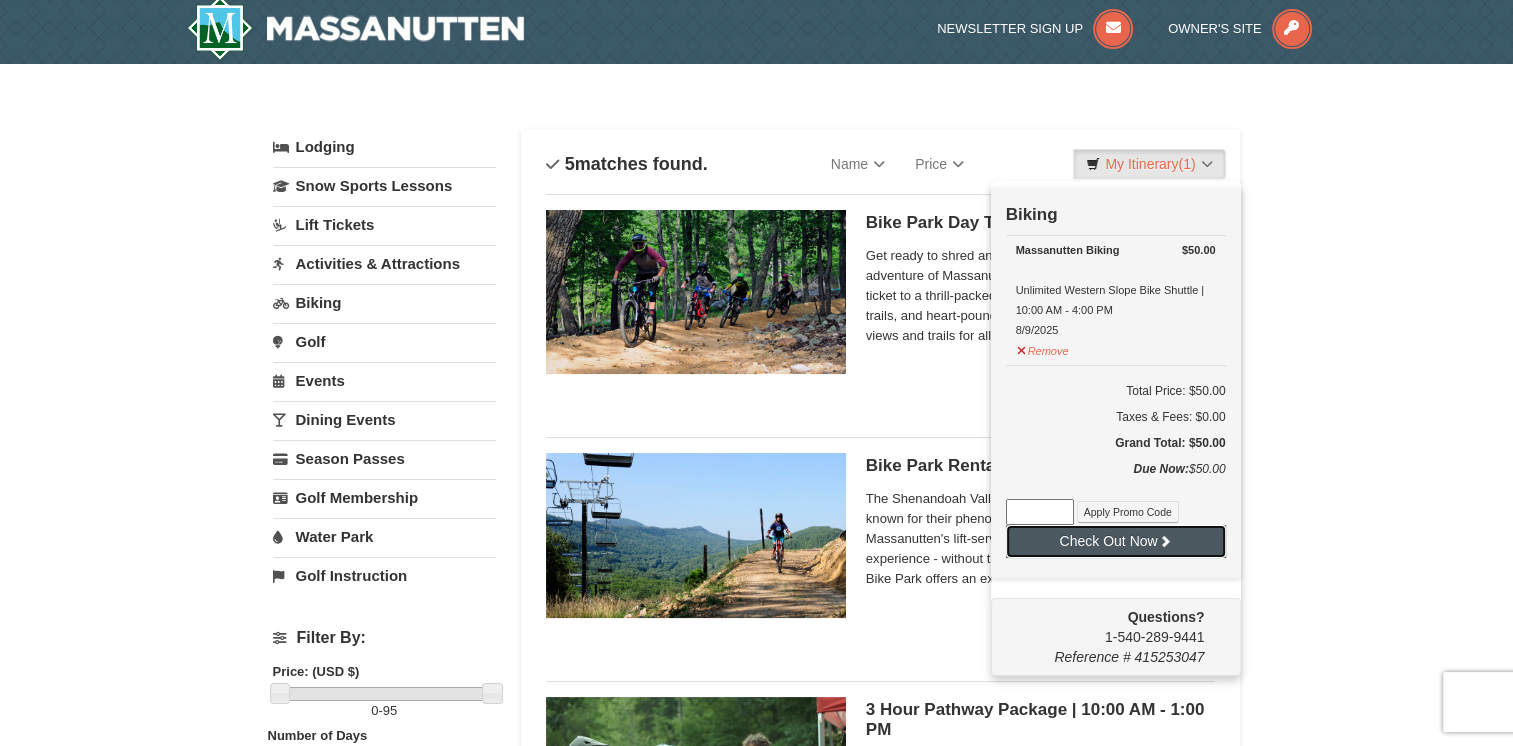 click on "Check Out Now" at bounding box center (1116, 541) 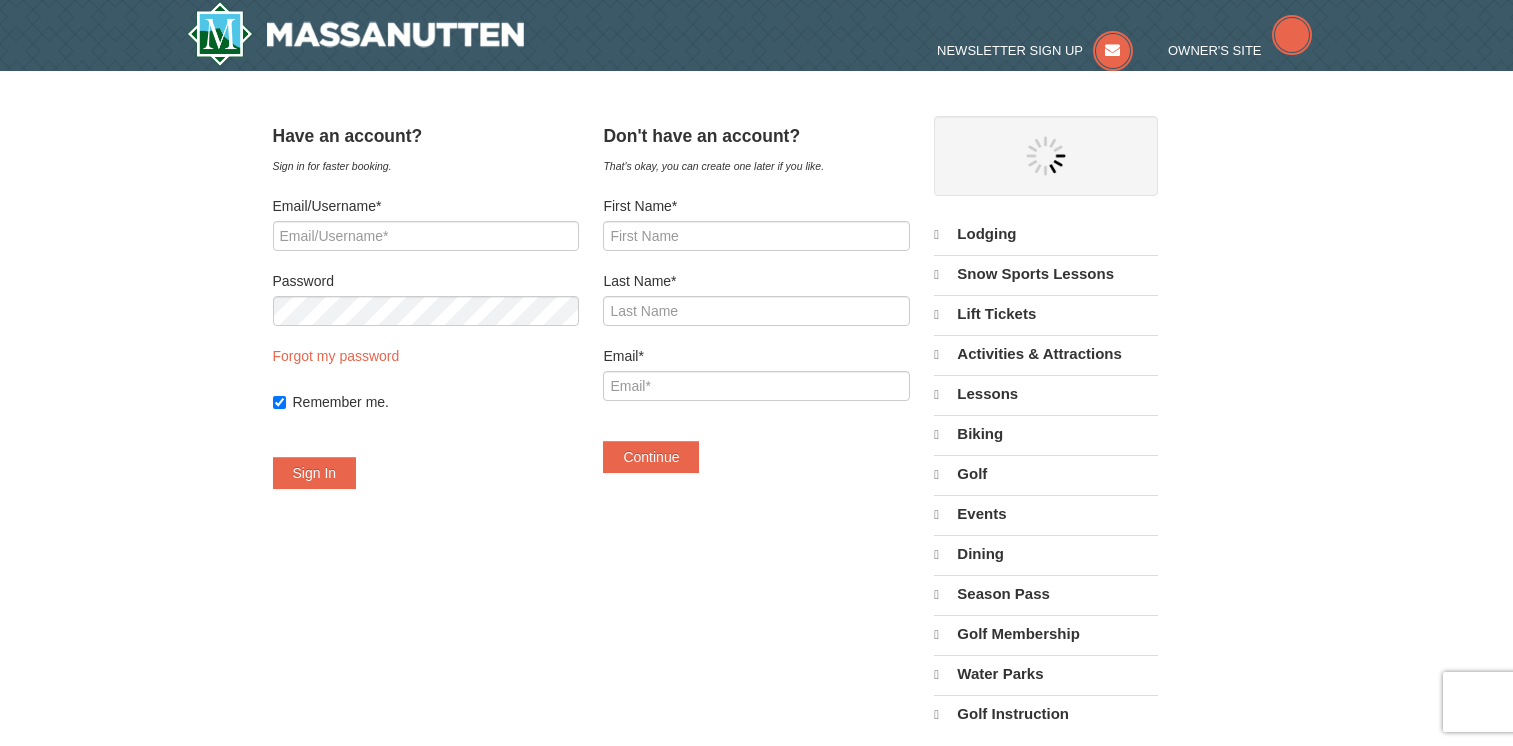 scroll, scrollTop: 0, scrollLeft: 0, axis: both 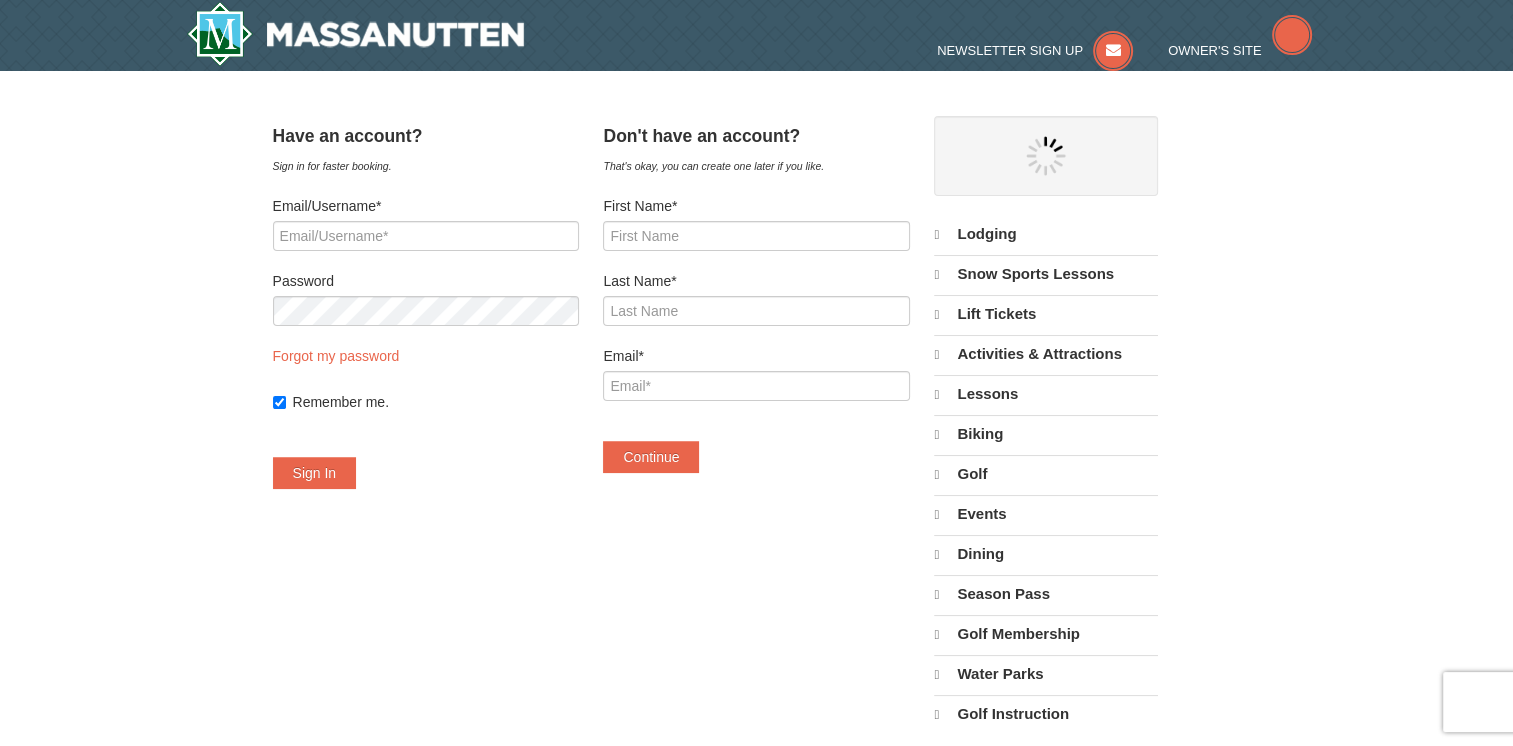 select on "8" 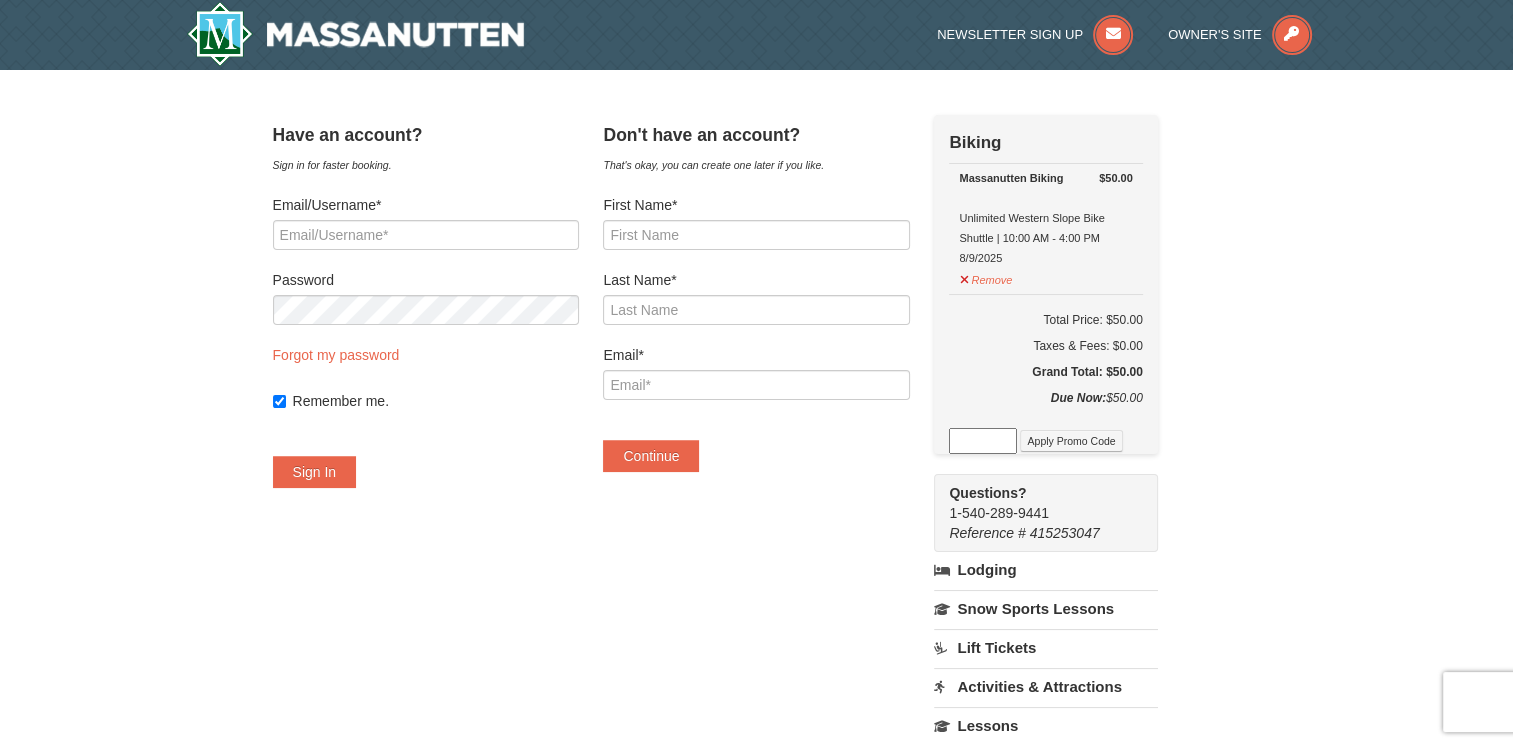 scroll, scrollTop: 0, scrollLeft: 0, axis: both 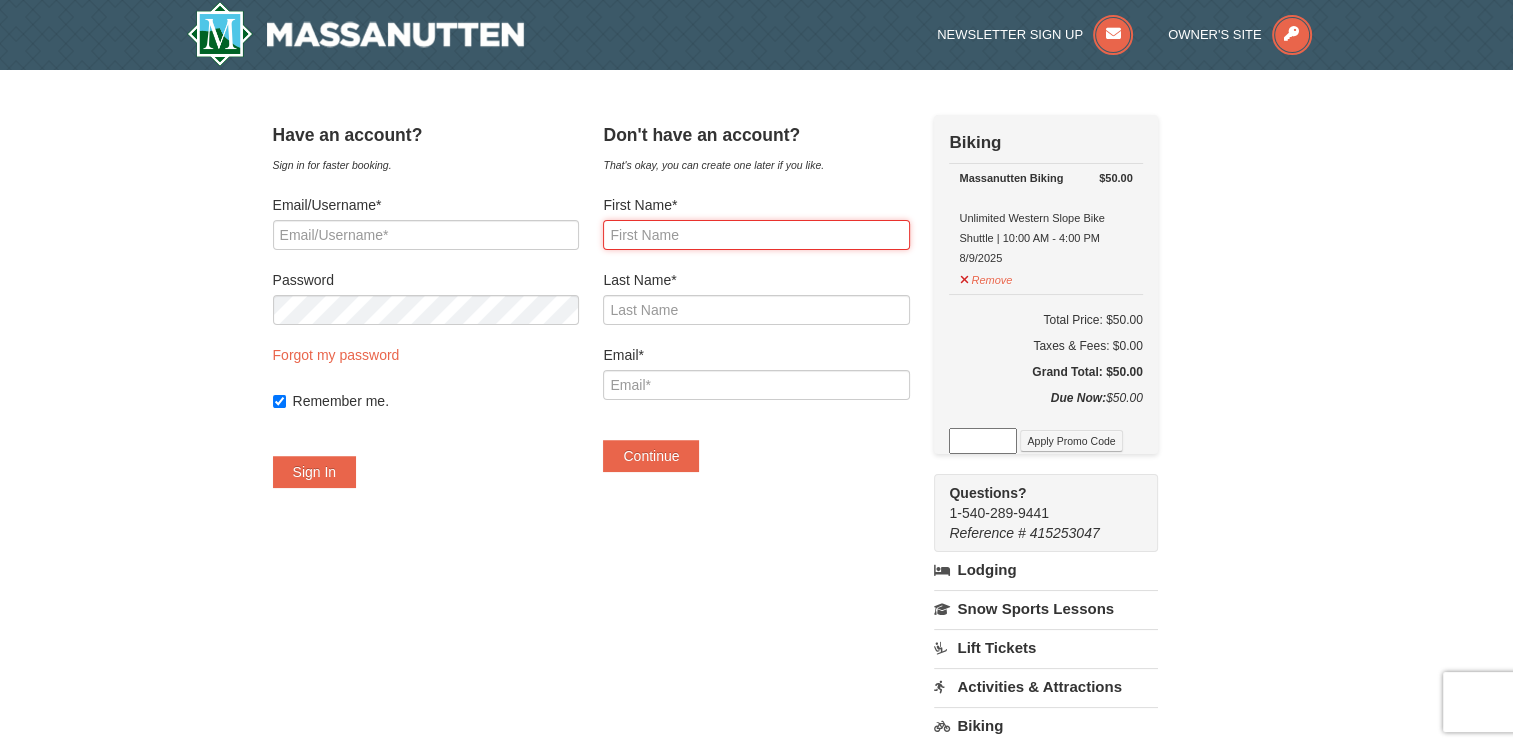click on "First Name*" at bounding box center [756, 235] 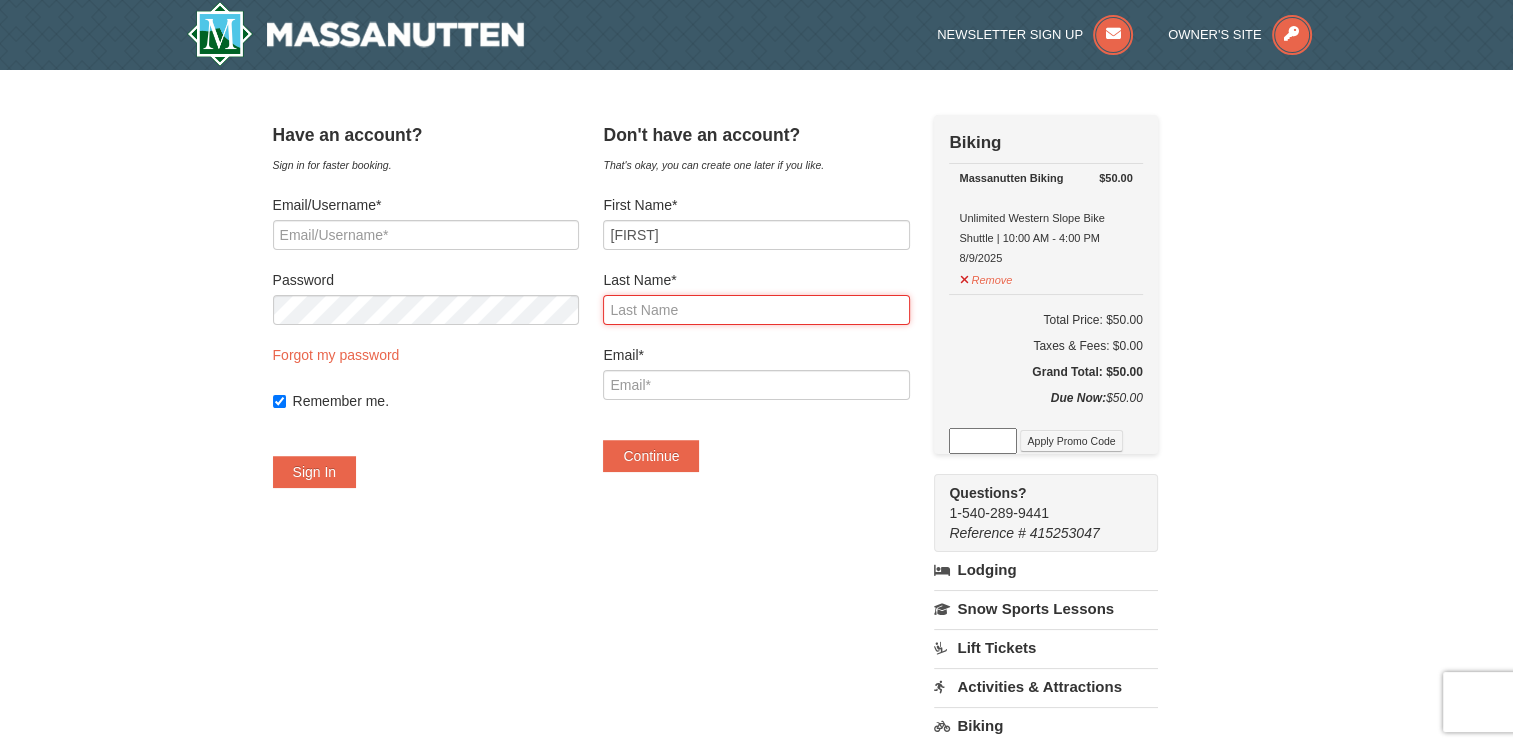 type on "Mckenzie" 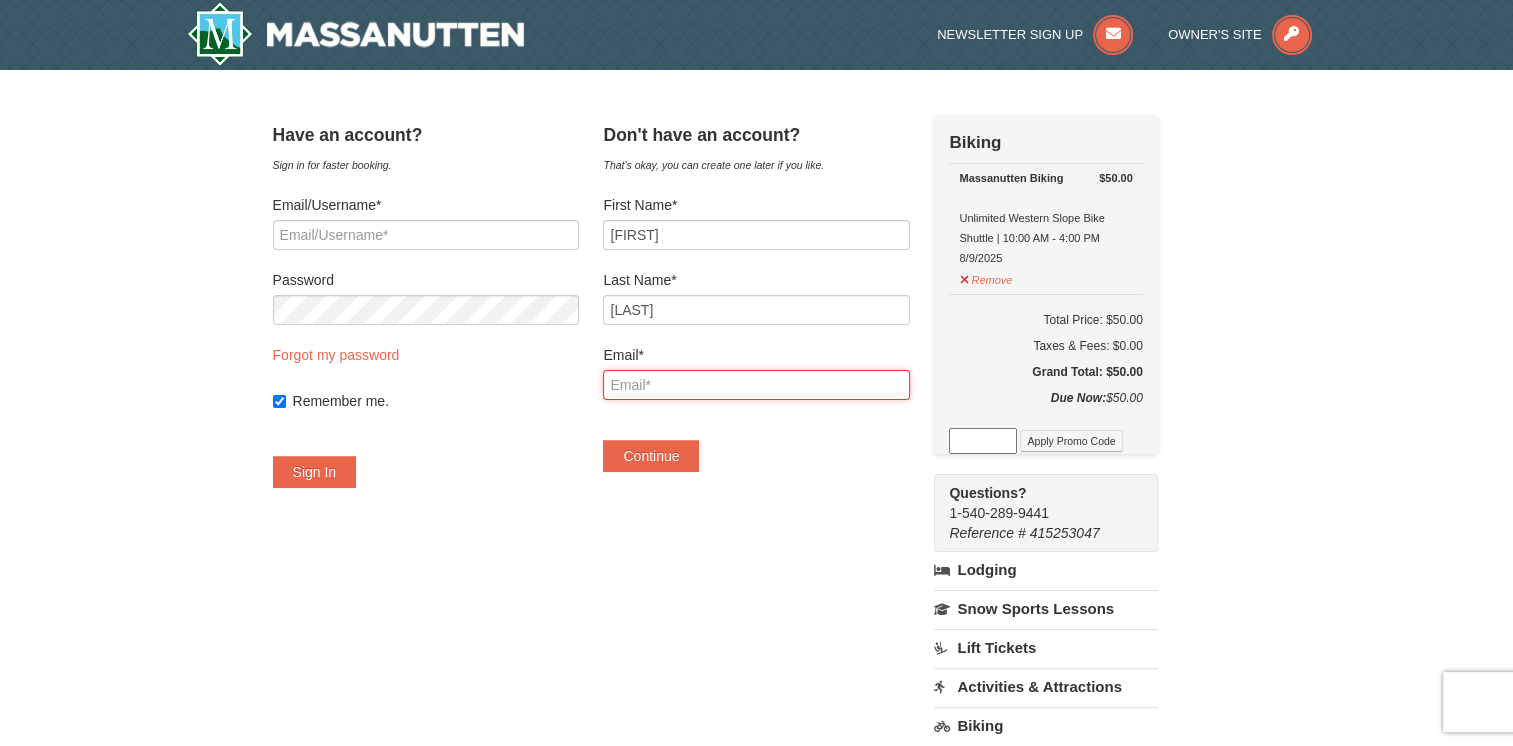 type on "tmckenzie@woodgate-petroleum.com" 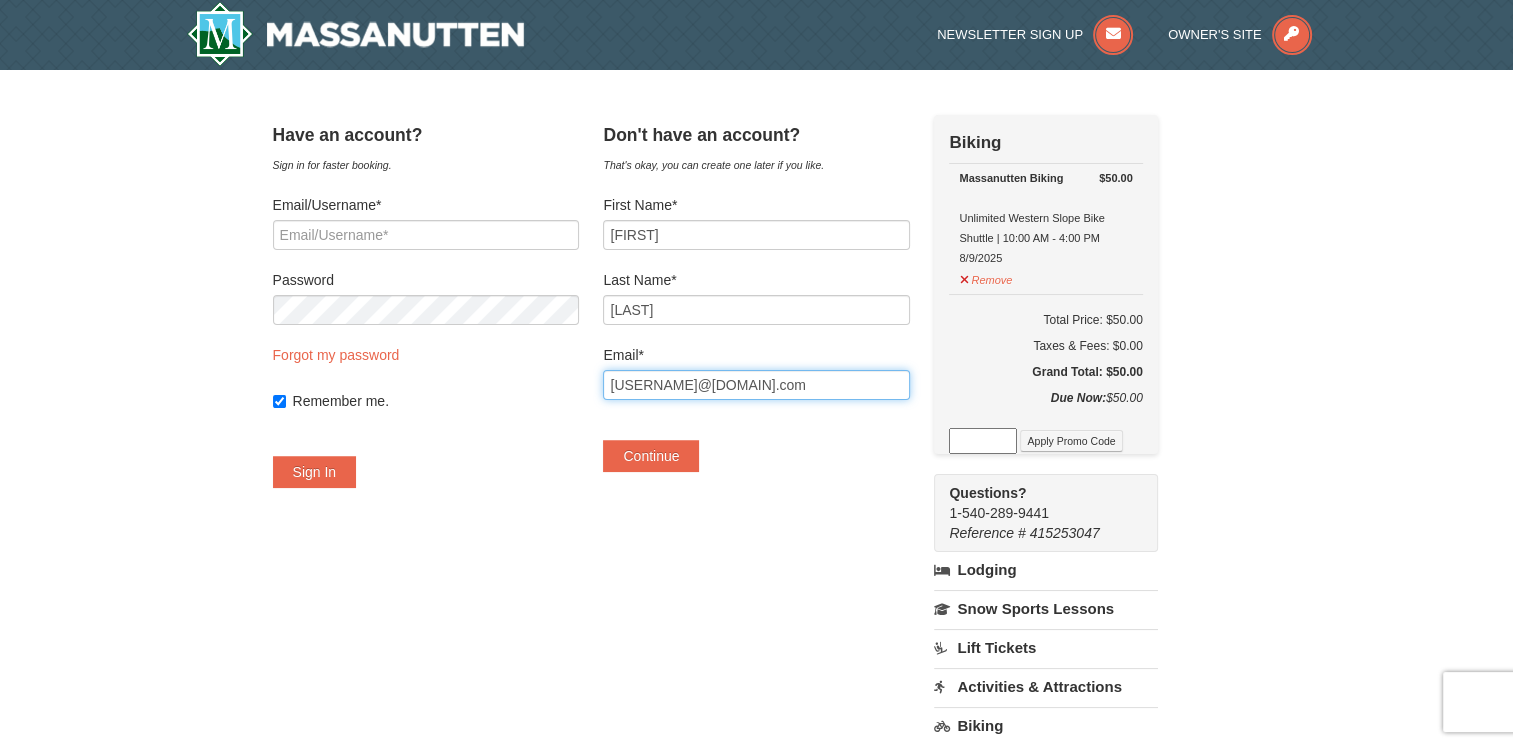 drag, startPoint x: 894, startPoint y: 382, endPoint x: 114, endPoint y: 330, distance: 781.7314 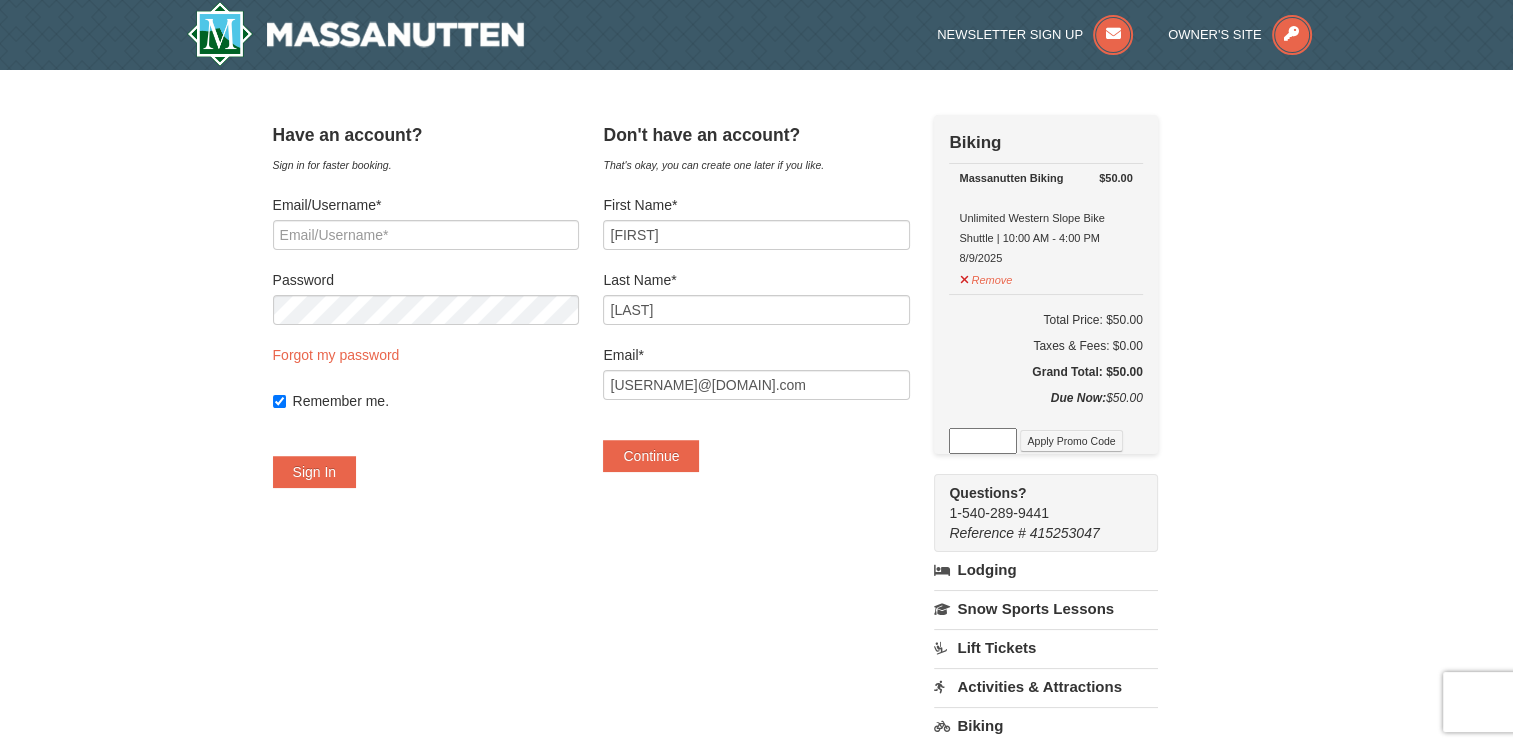 click on "×
Have an account?
Sign in for faster booking.
Email/Username*
Password
Forgot my password
Remember me." at bounding box center [756, 576] 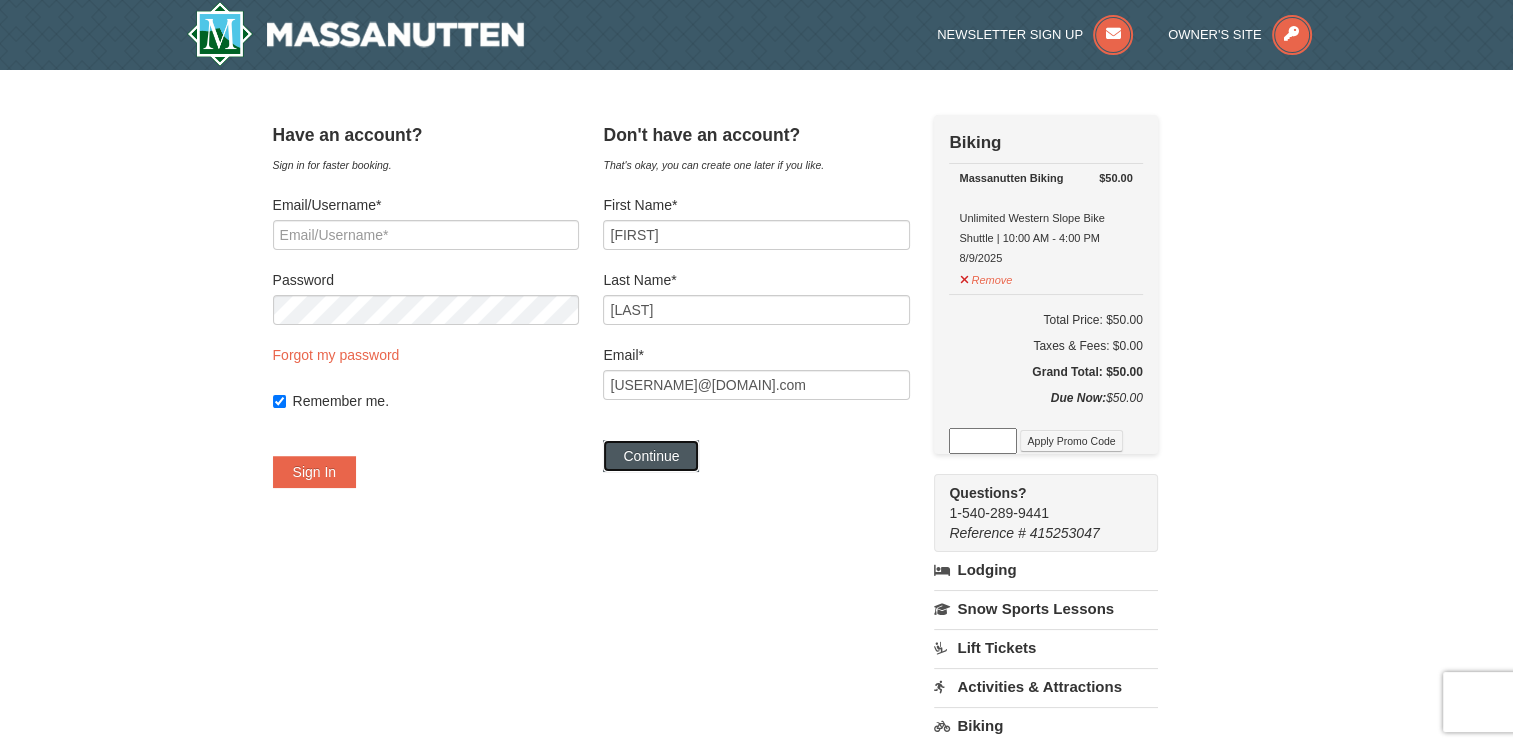 click on "Continue" at bounding box center [651, 456] 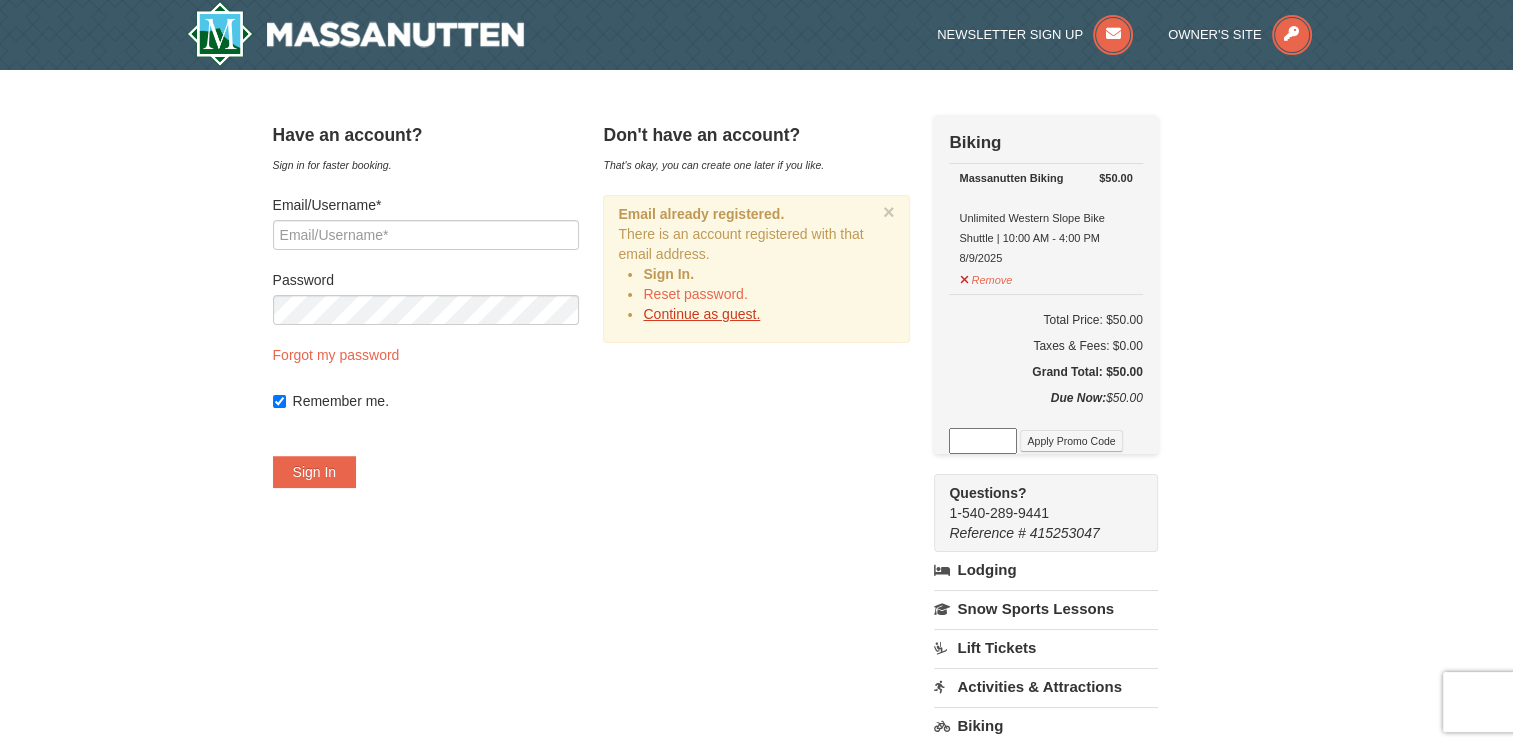 click on "Continue as guest." at bounding box center [701, 314] 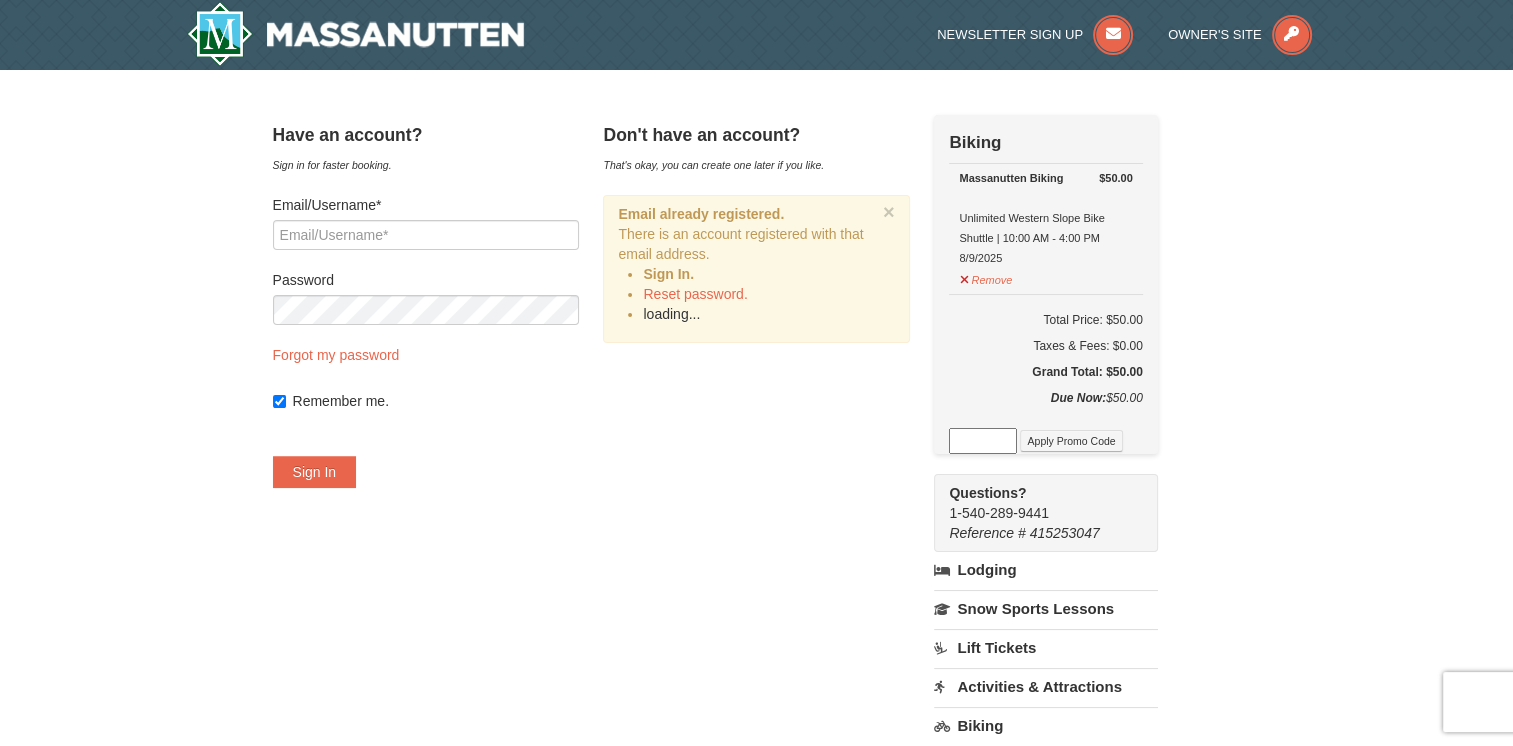 scroll, scrollTop: 305, scrollLeft: 0, axis: vertical 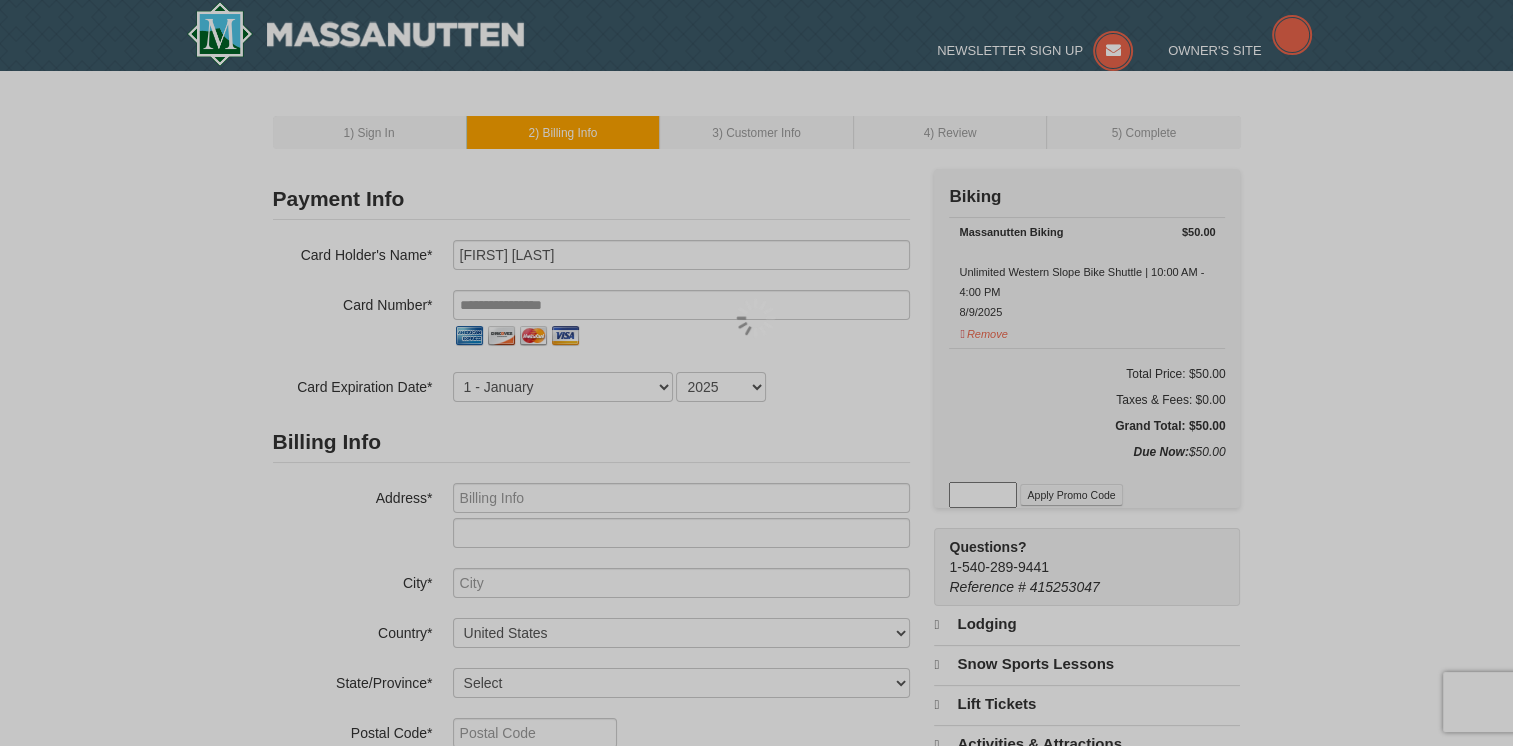 select on "8" 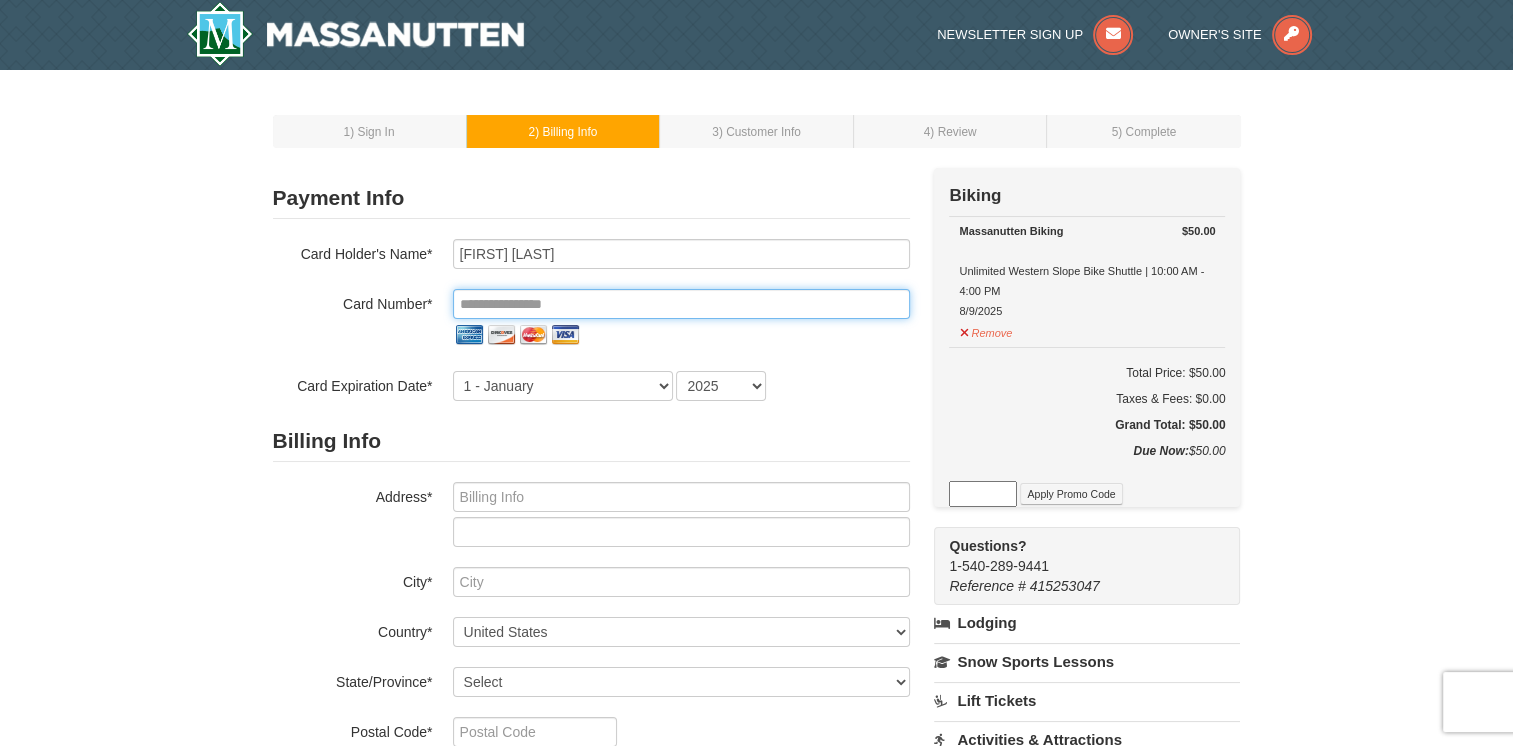 click at bounding box center [681, 304] 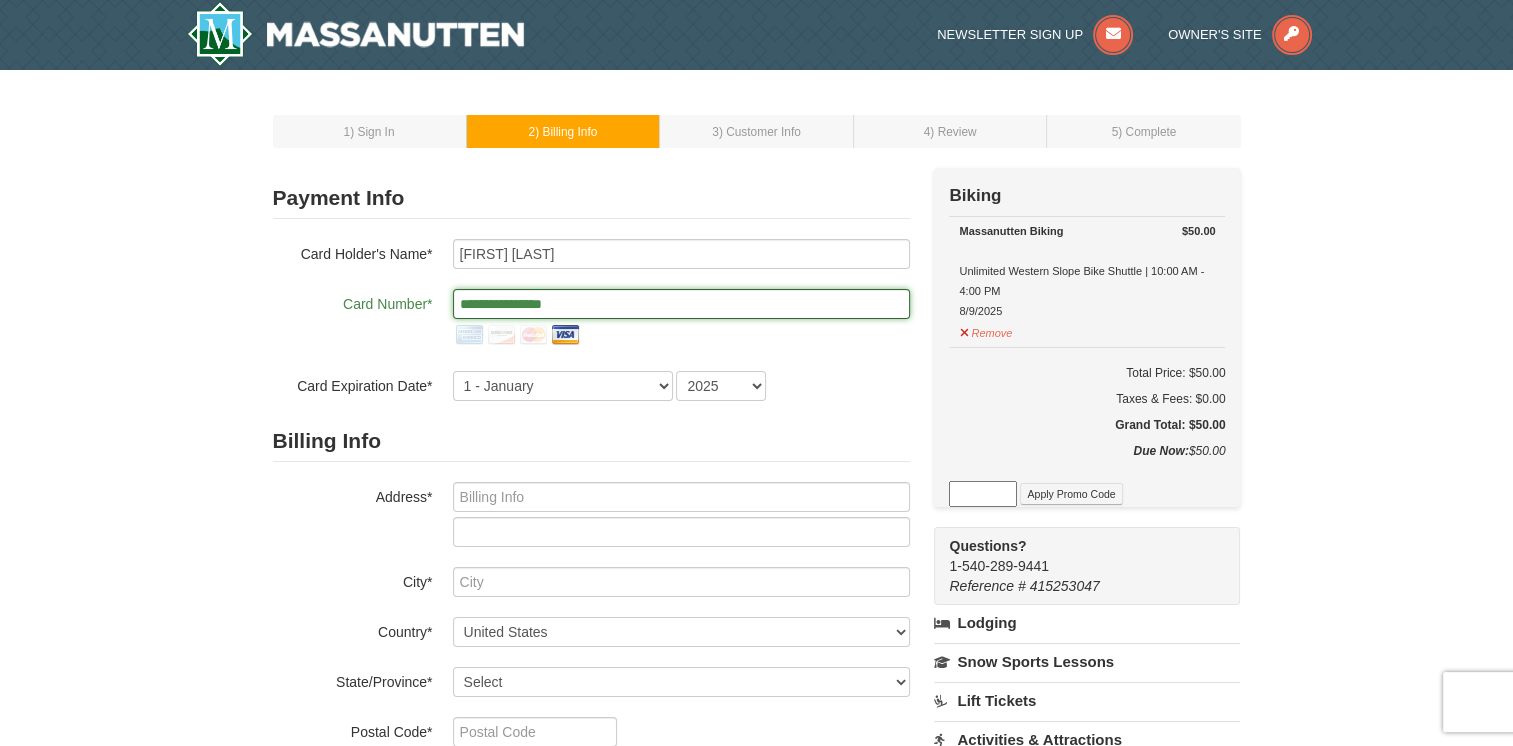 type on "**********" 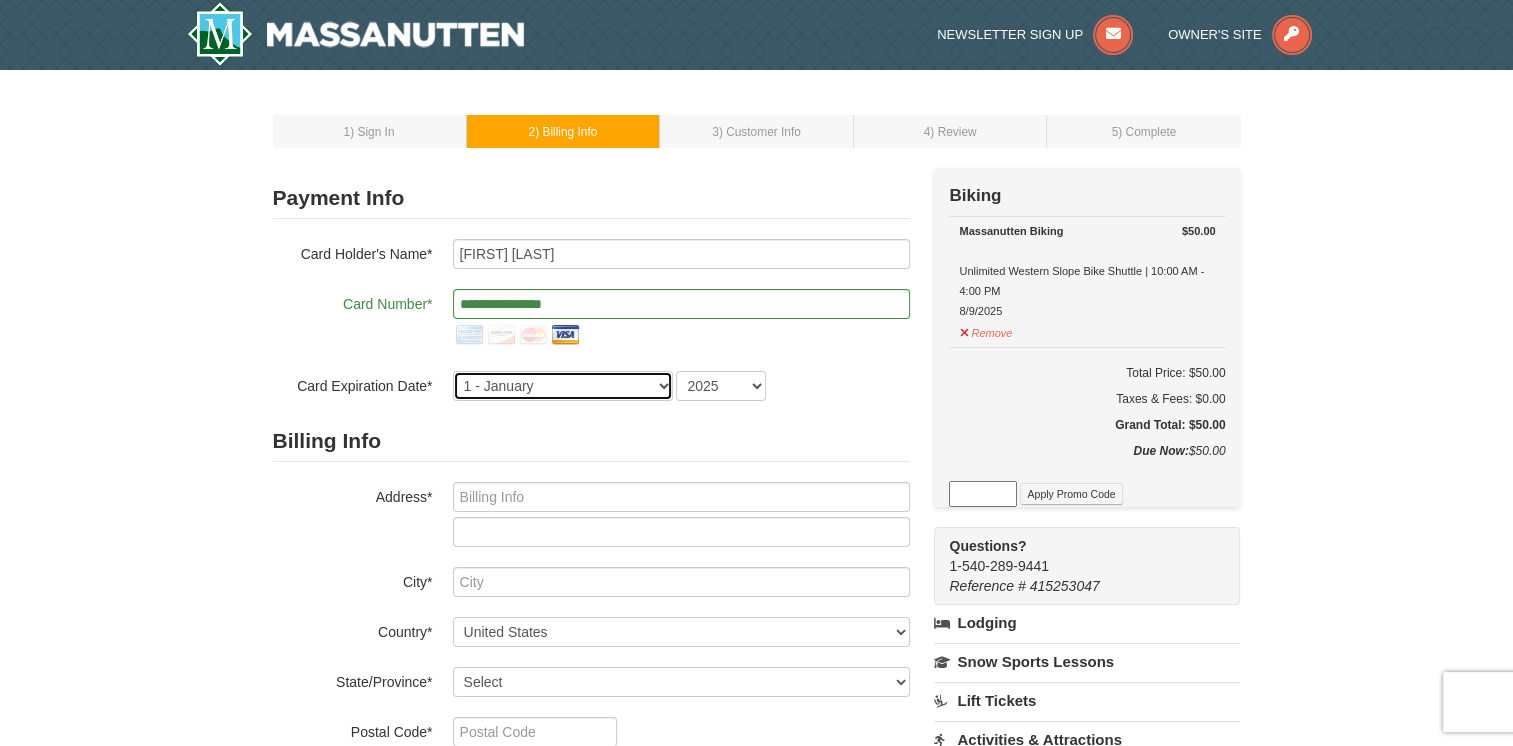 click on "1 - January 2 - February 3 - March 4 - April 5 - May 6 - June 7 - July 8 - August 9 - September 10 - October 11 - November 12 - December" at bounding box center (563, 386) 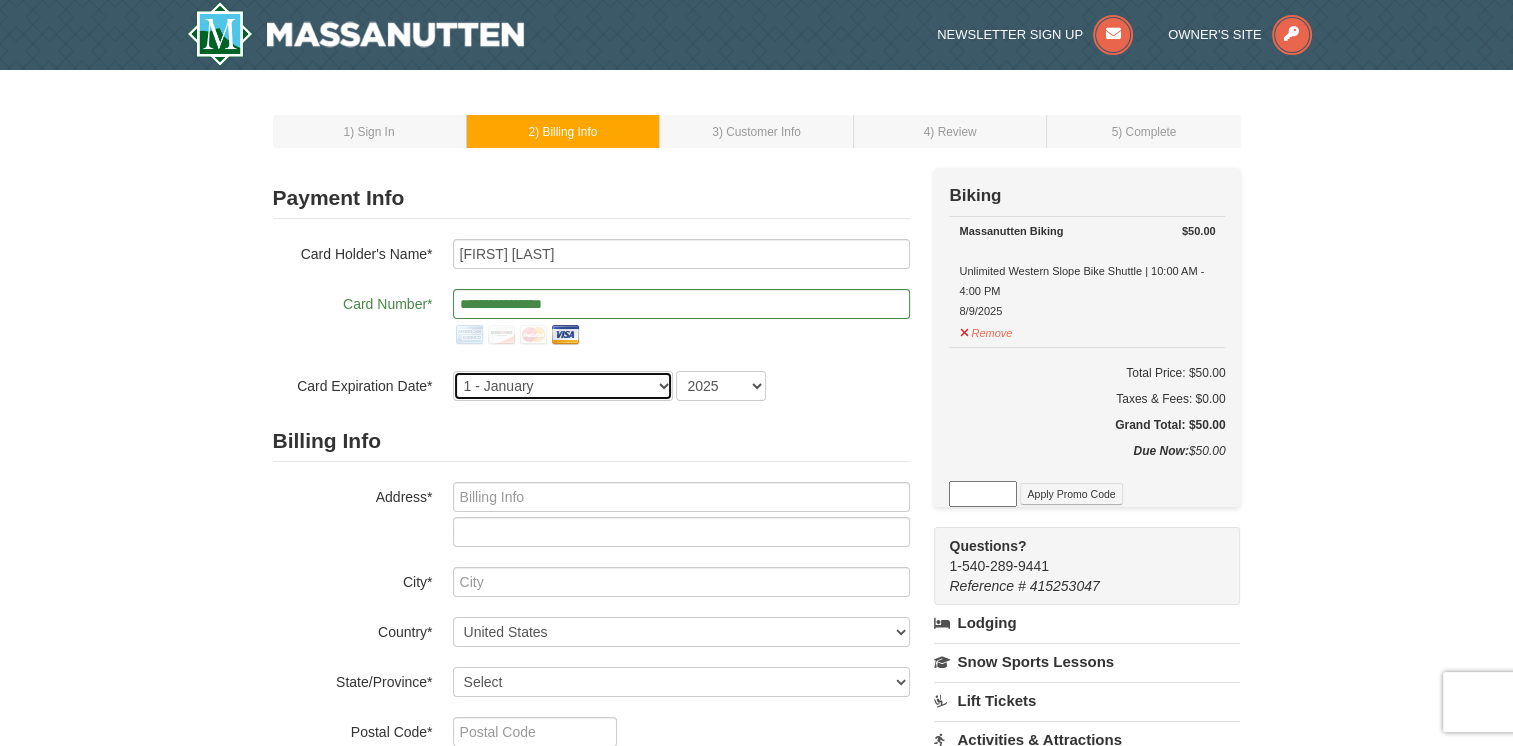 select on "11" 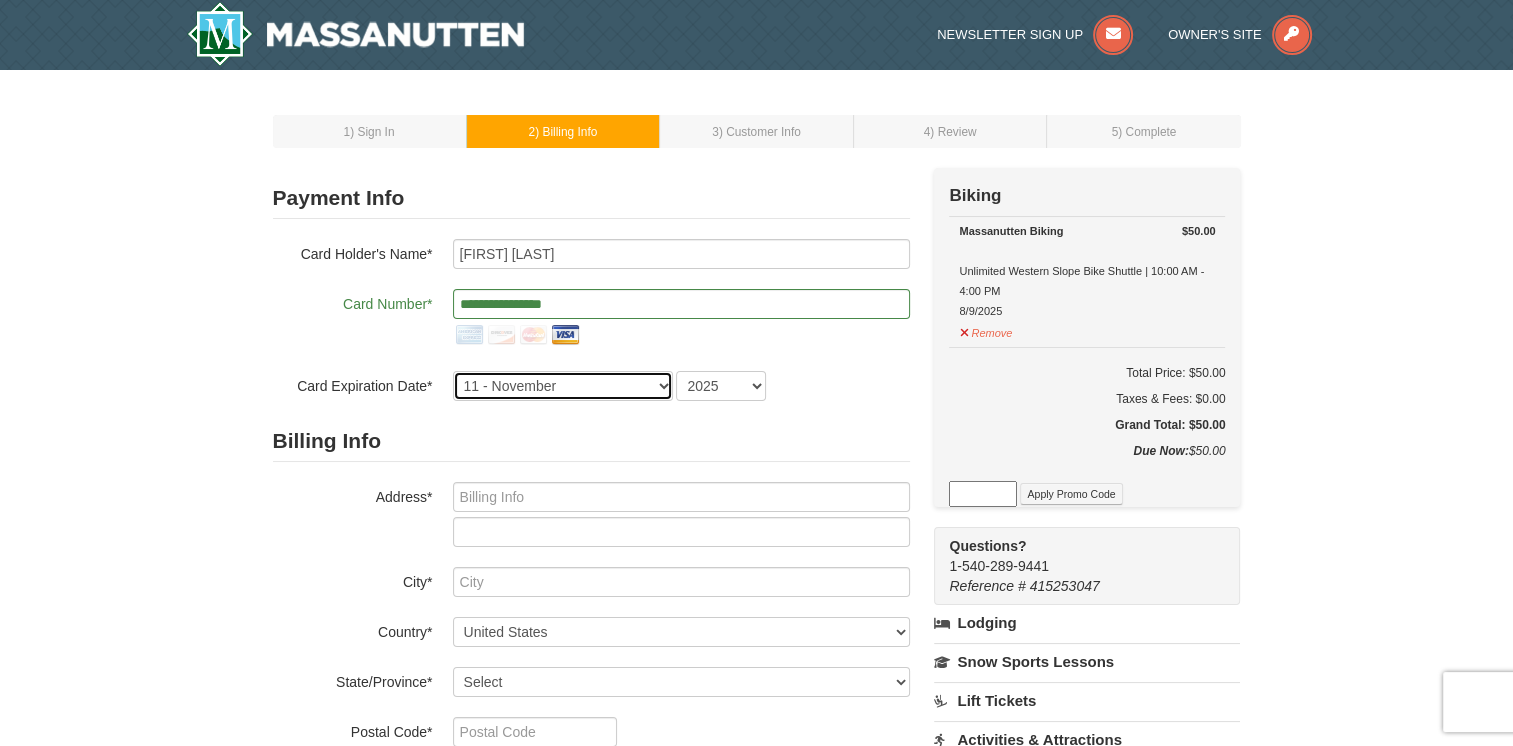 click on "1 - January 2 - February 3 - March 4 - April 5 - May 6 - June 7 - July 8 - August 9 - September 10 - October 11 - November 12 - December" at bounding box center (563, 386) 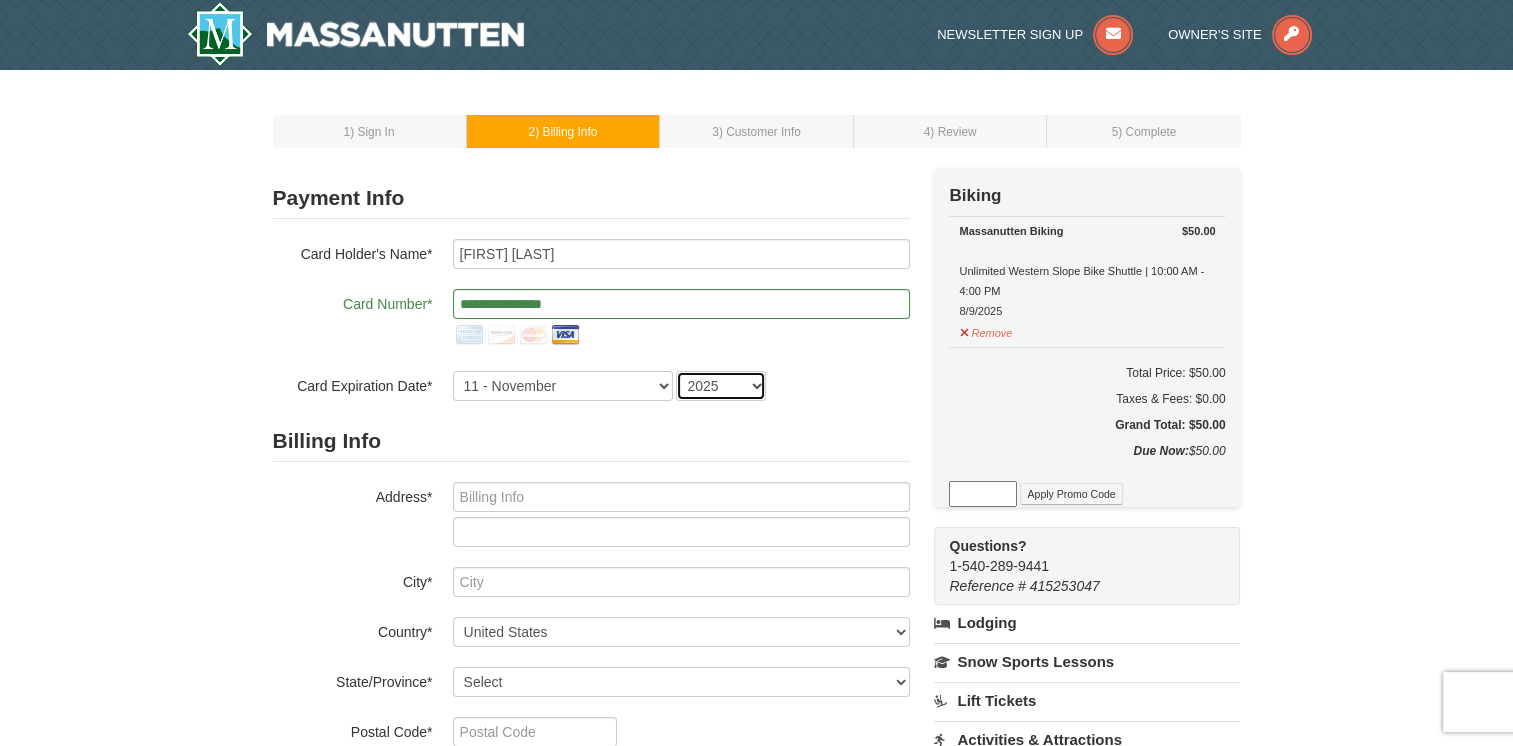 click on "2025 2026 2027 2028 2029 2030 2031 2032 2033 2034" at bounding box center (721, 386) 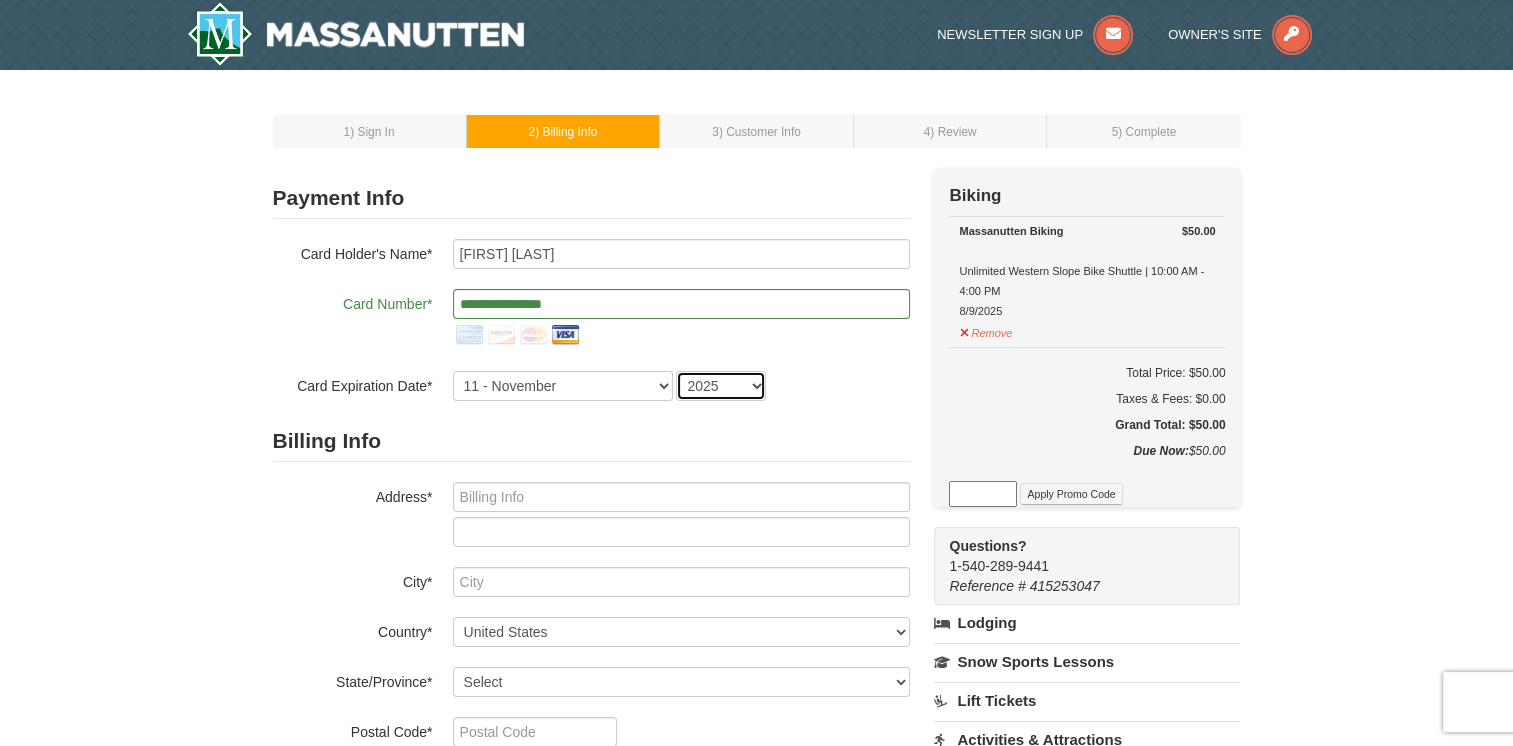 select on "2027" 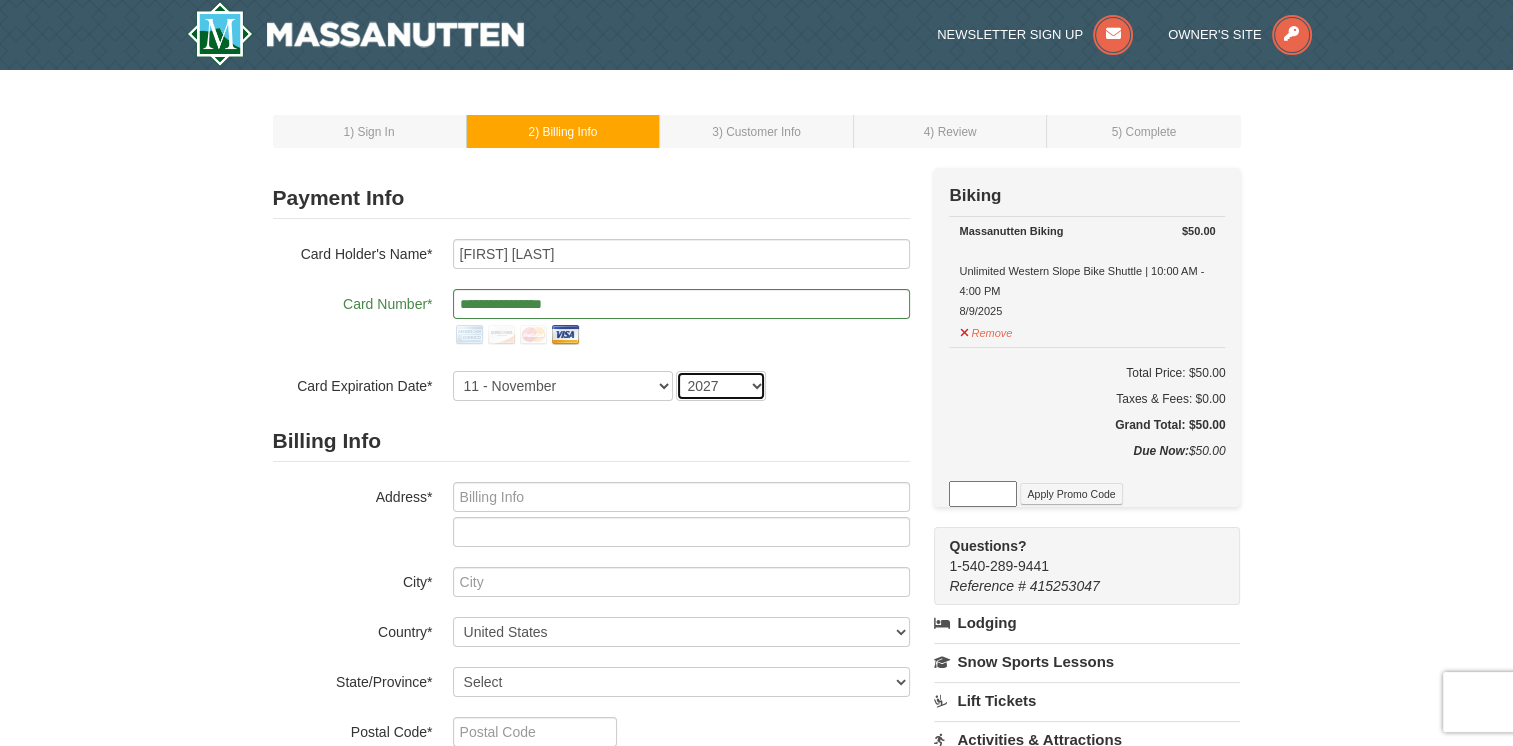 click on "2025 2026 2027 2028 2029 2030 2031 2032 2033 2034" at bounding box center (721, 386) 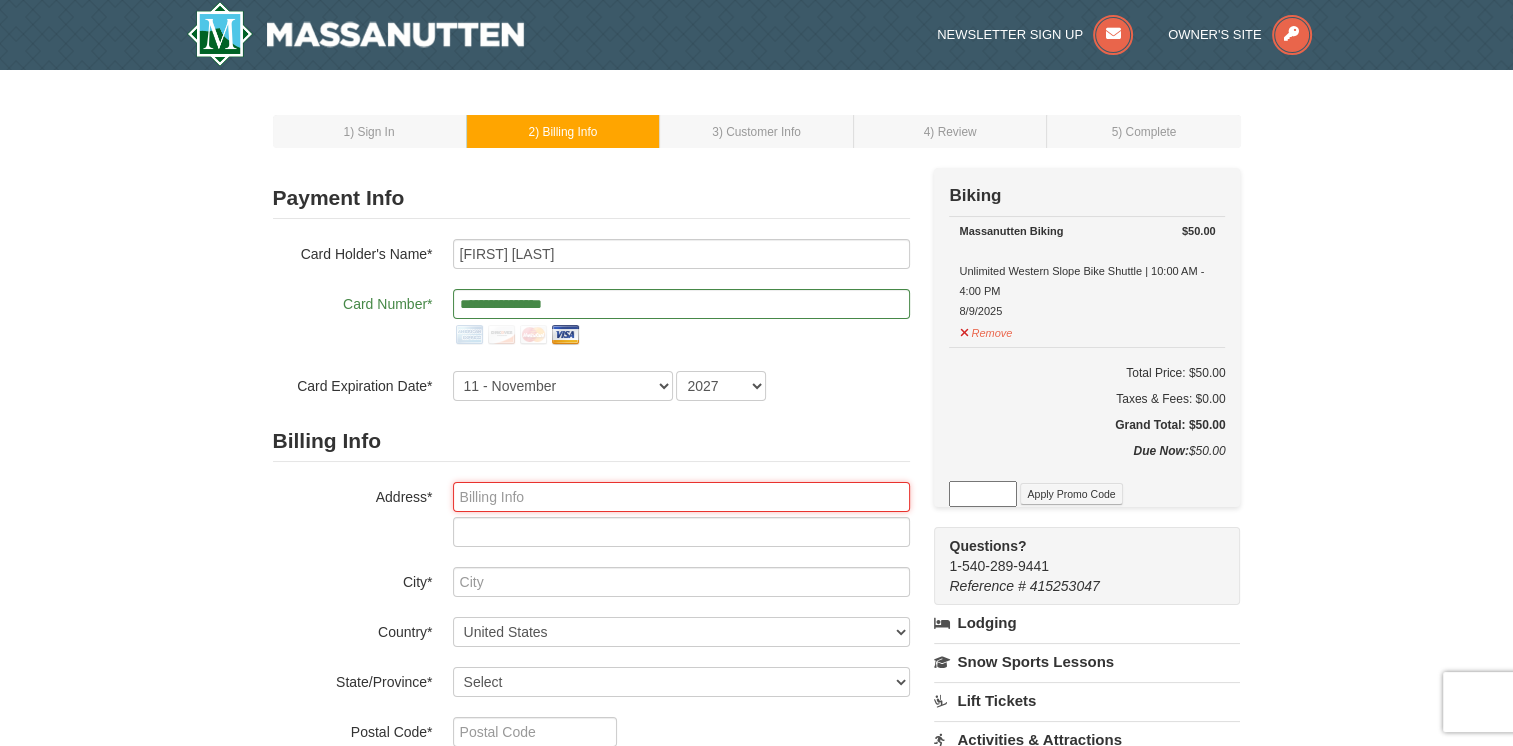 click at bounding box center (681, 497) 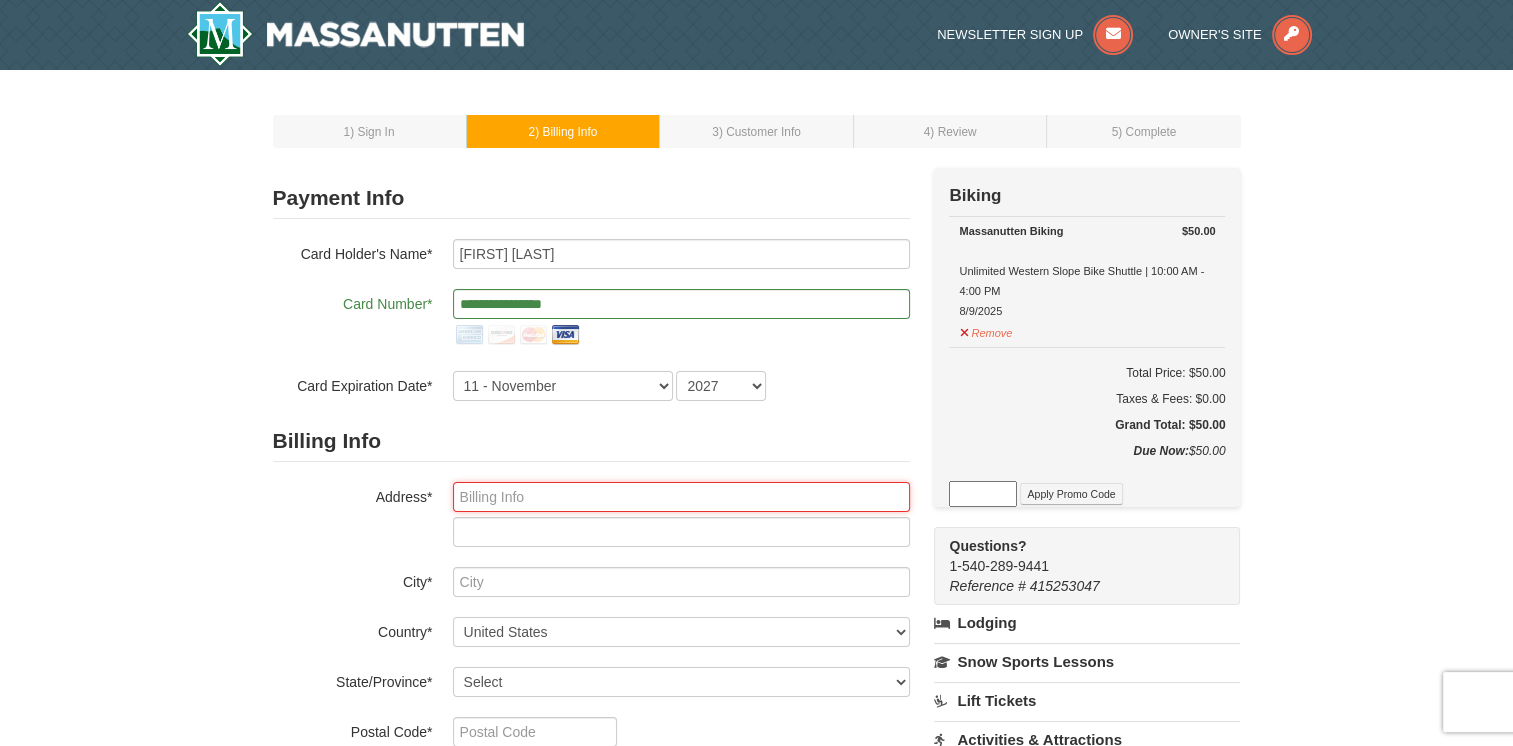 type on "1601 Siler Rd" 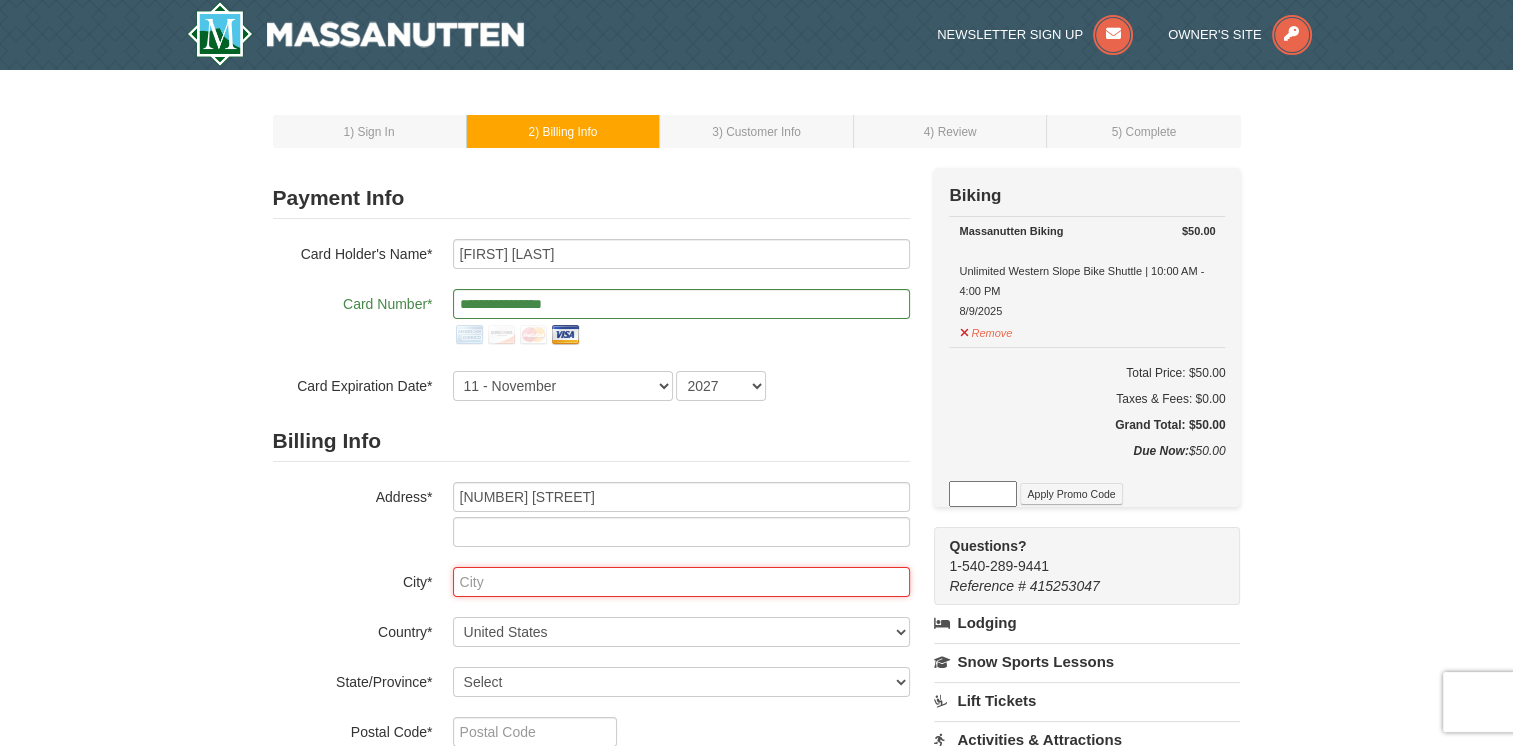 type on "Winchester" 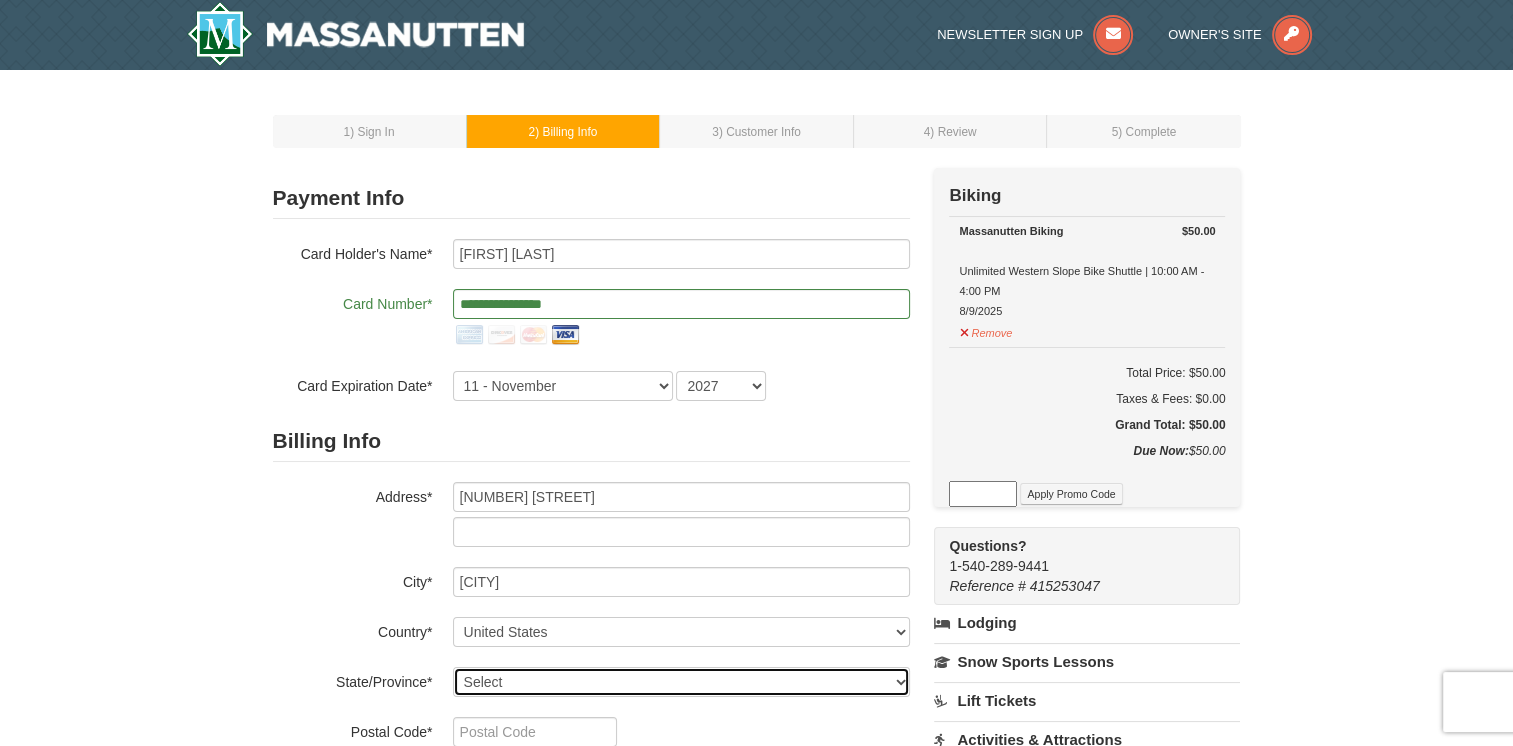 select on "VA" 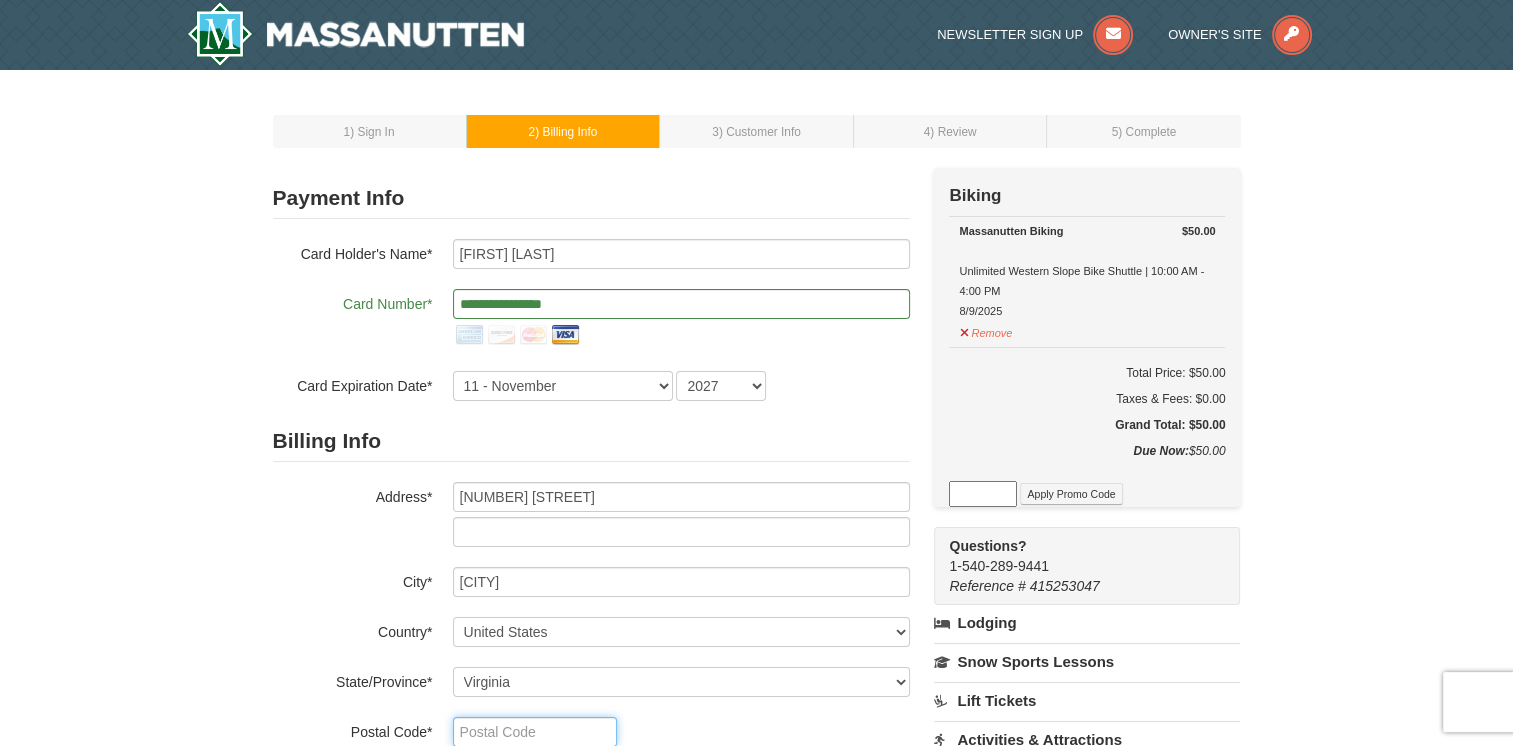 type on "22603" 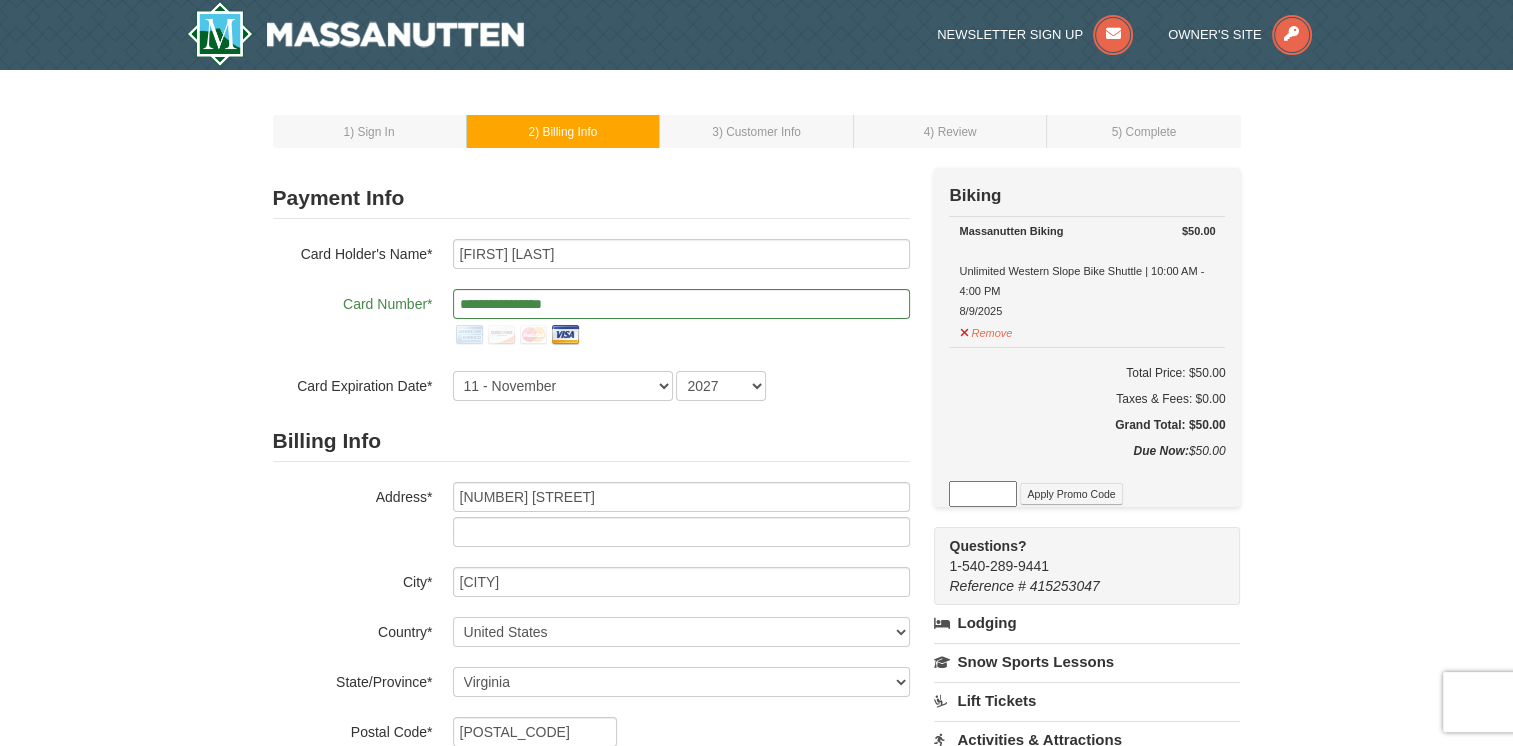 type on "970" 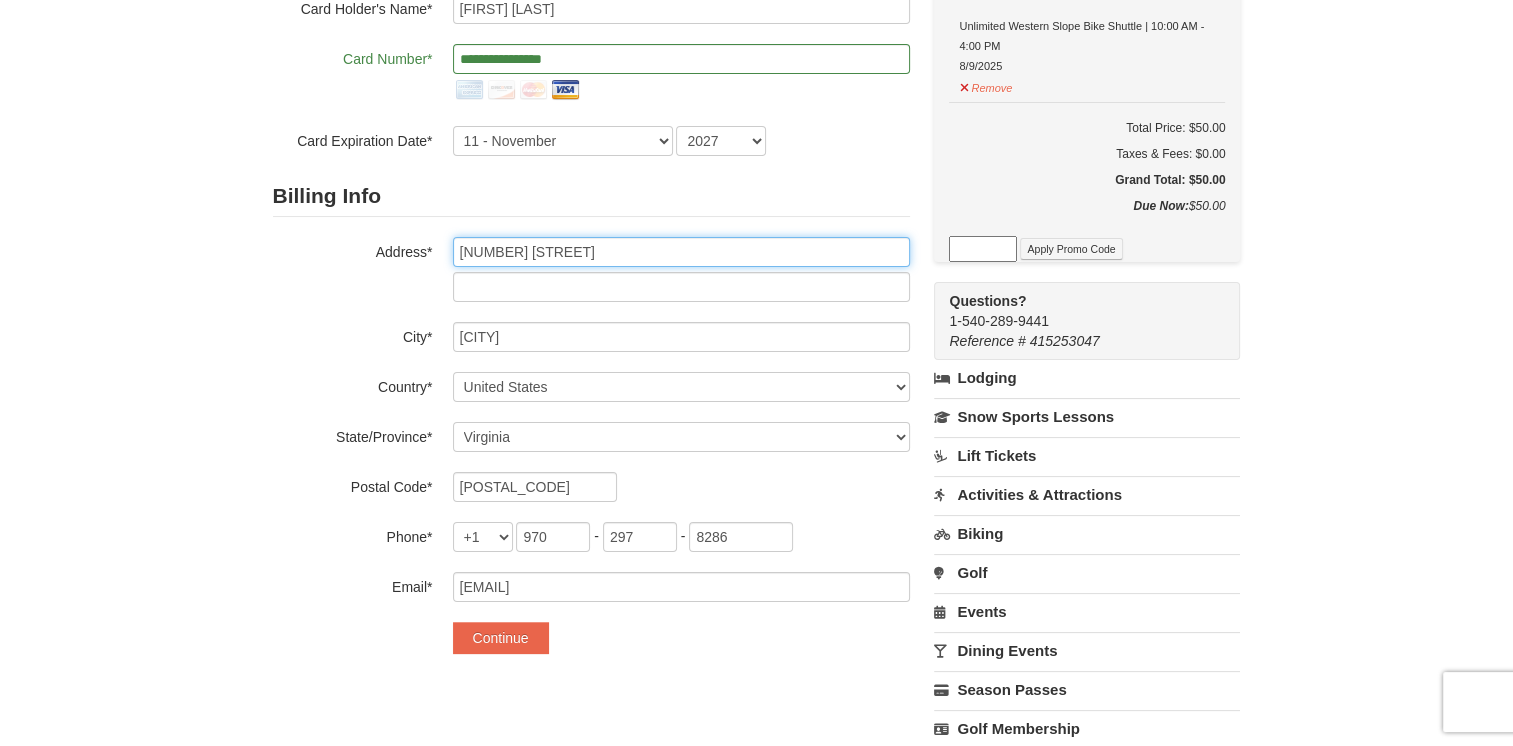 scroll, scrollTop: 248, scrollLeft: 0, axis: vertical 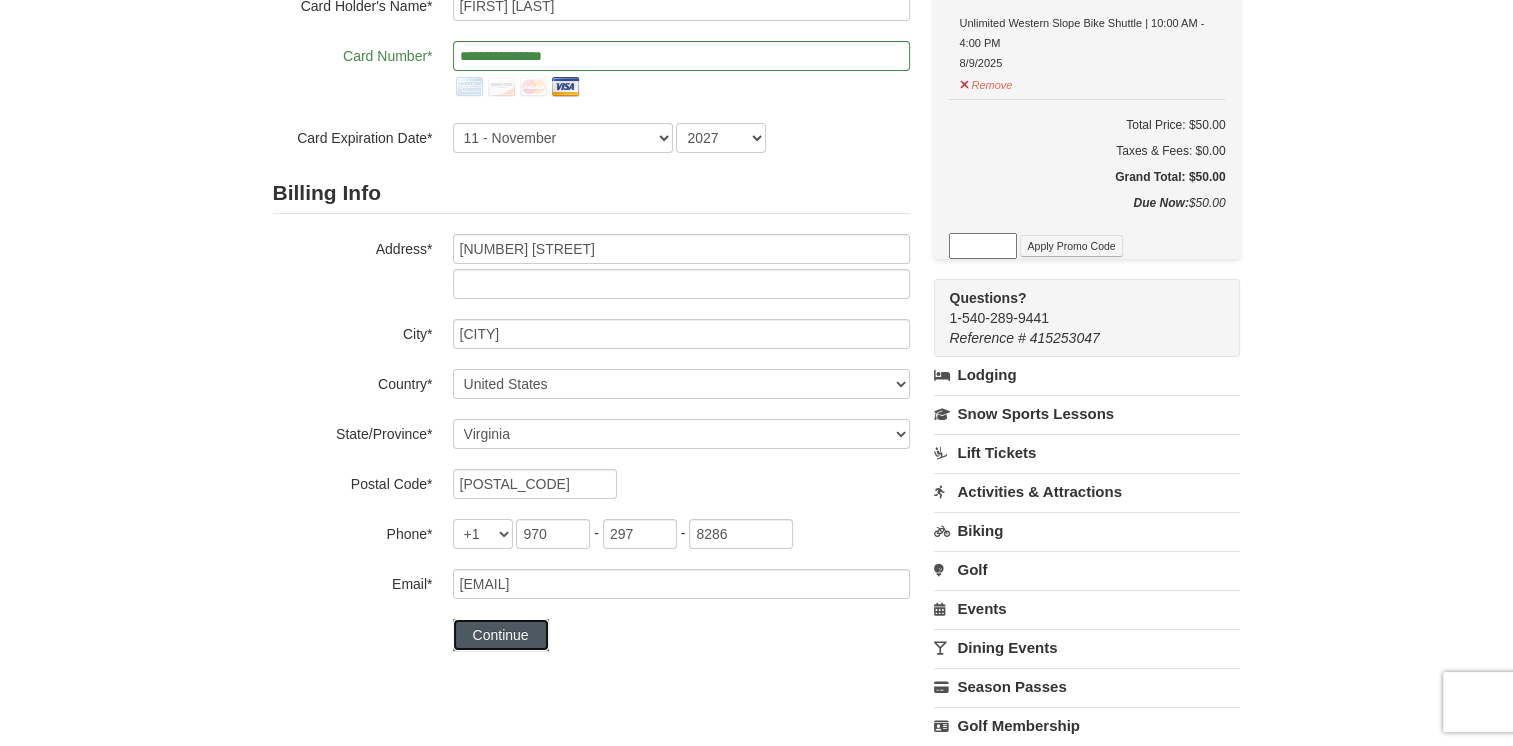 click on "Continue" at bounding box center [501, 635] 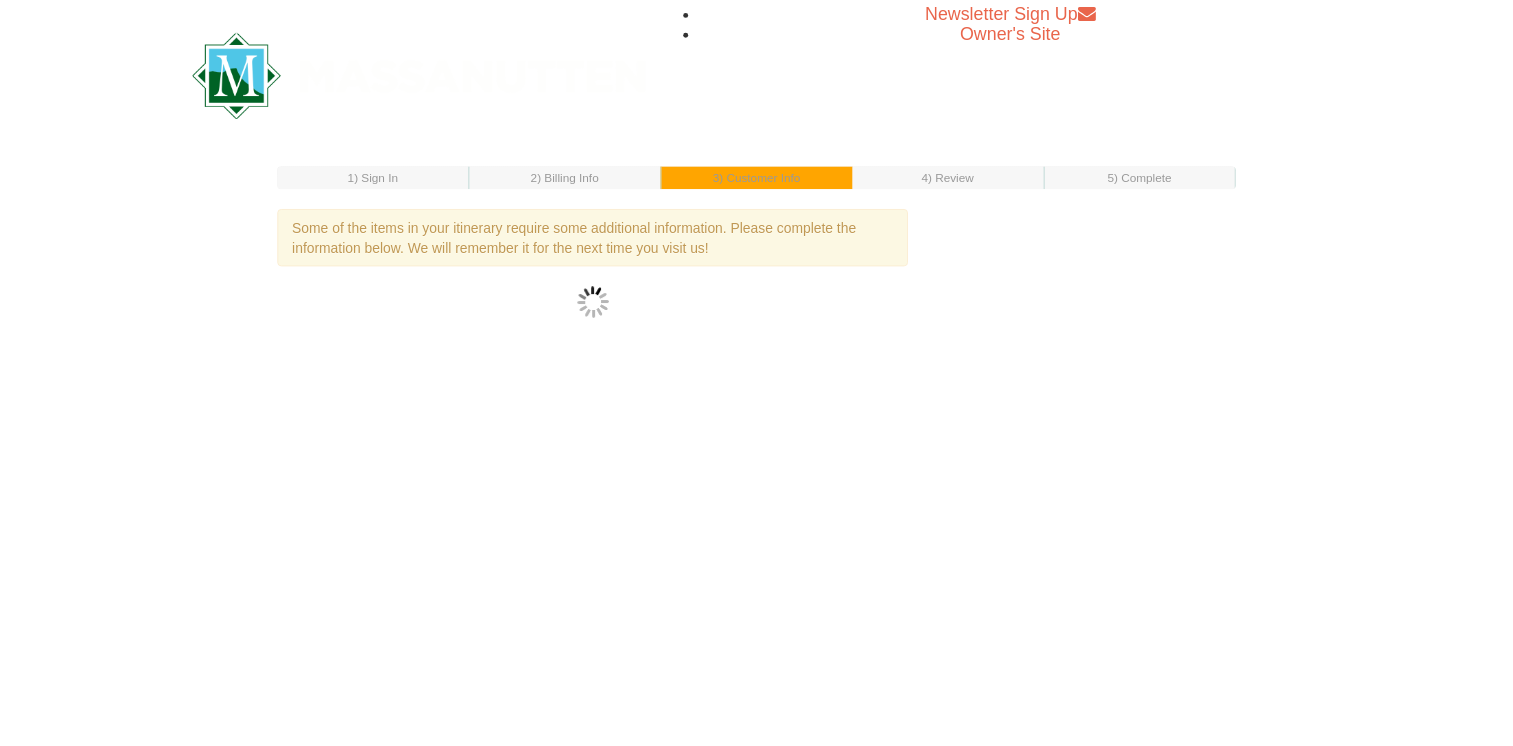 scroll, scrollTop: 0, scrollLeft: 0, axis: both 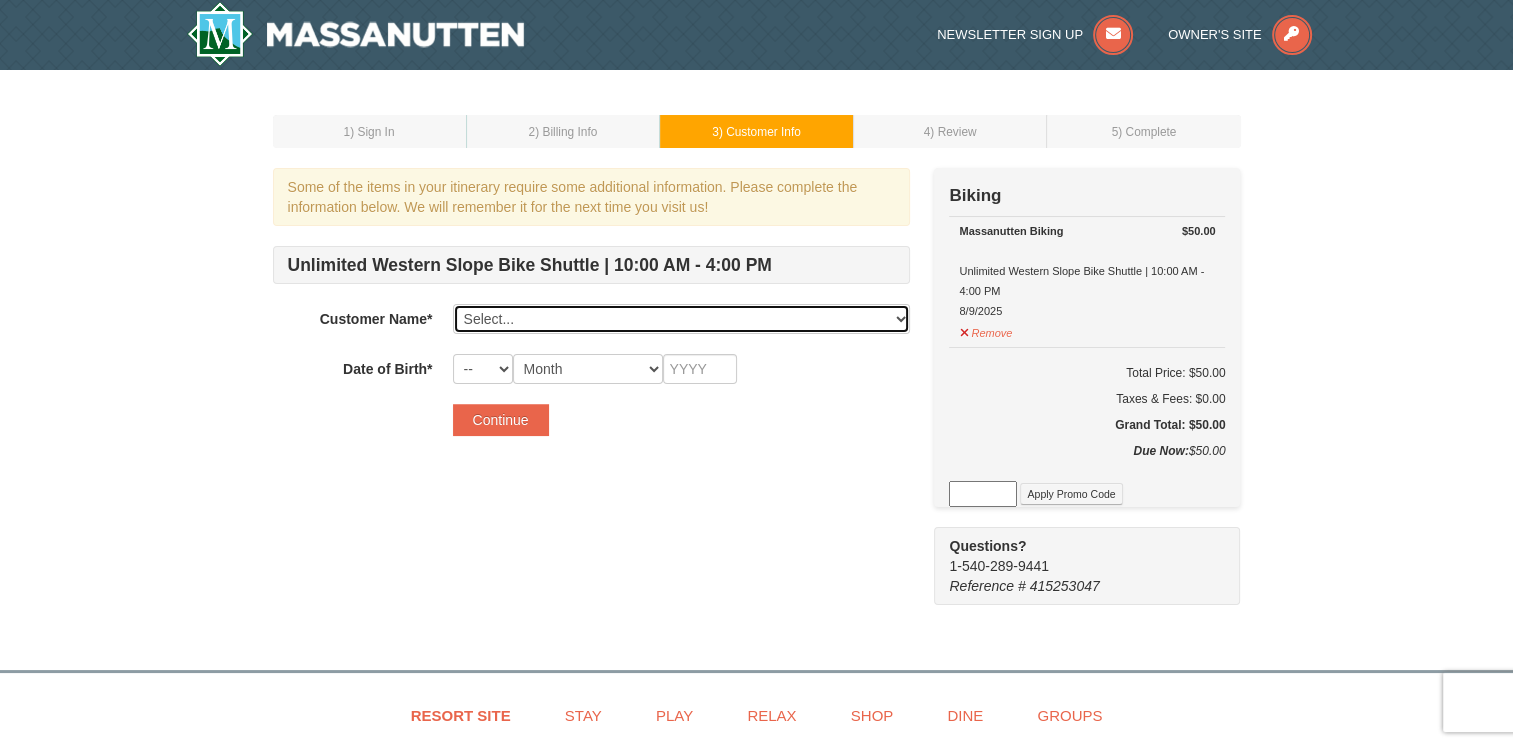 click on "Select... Trent Mckenzie Add New..." at bounding box center (681, 319) 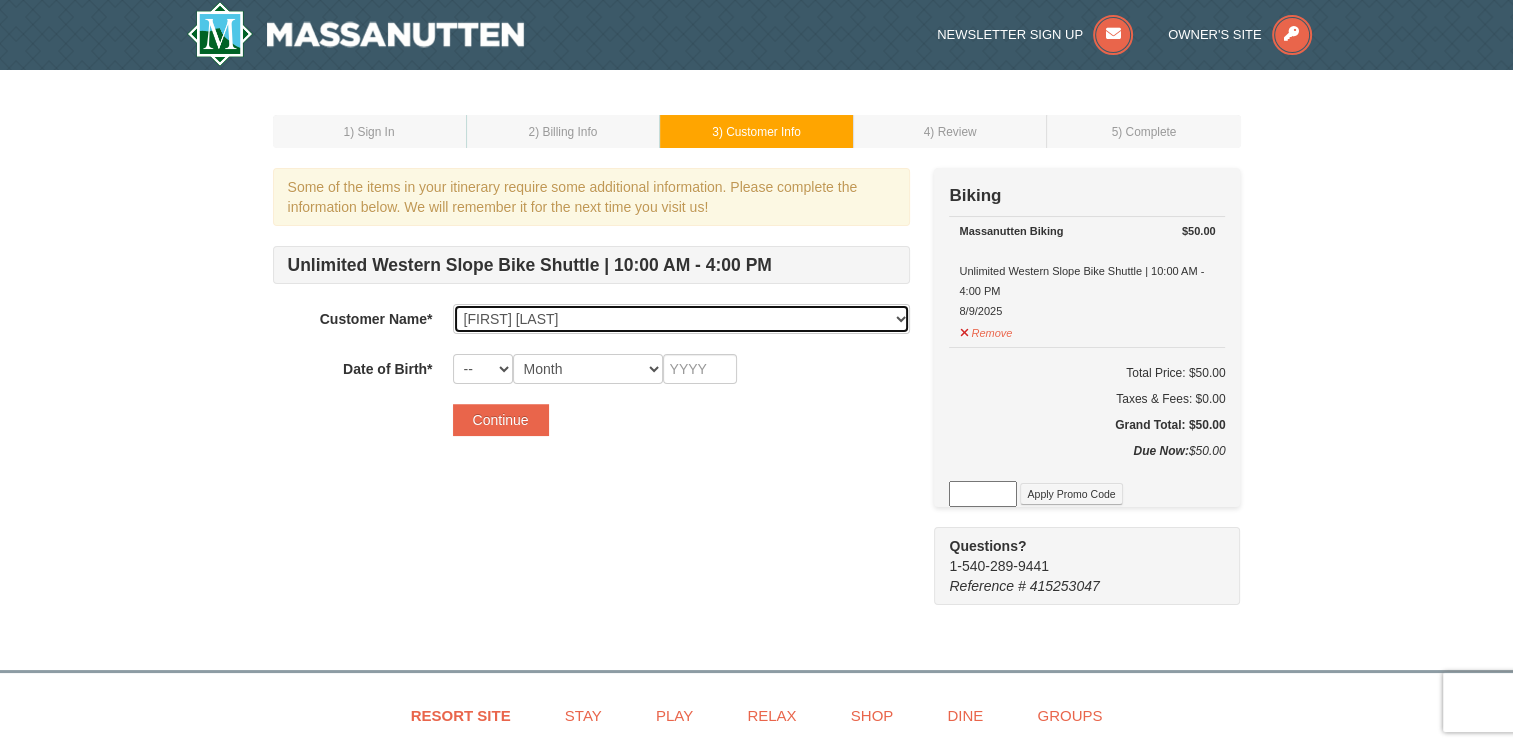 click on "Select... Trent Mckenzie Add New..." at bounding box center (681, 319) 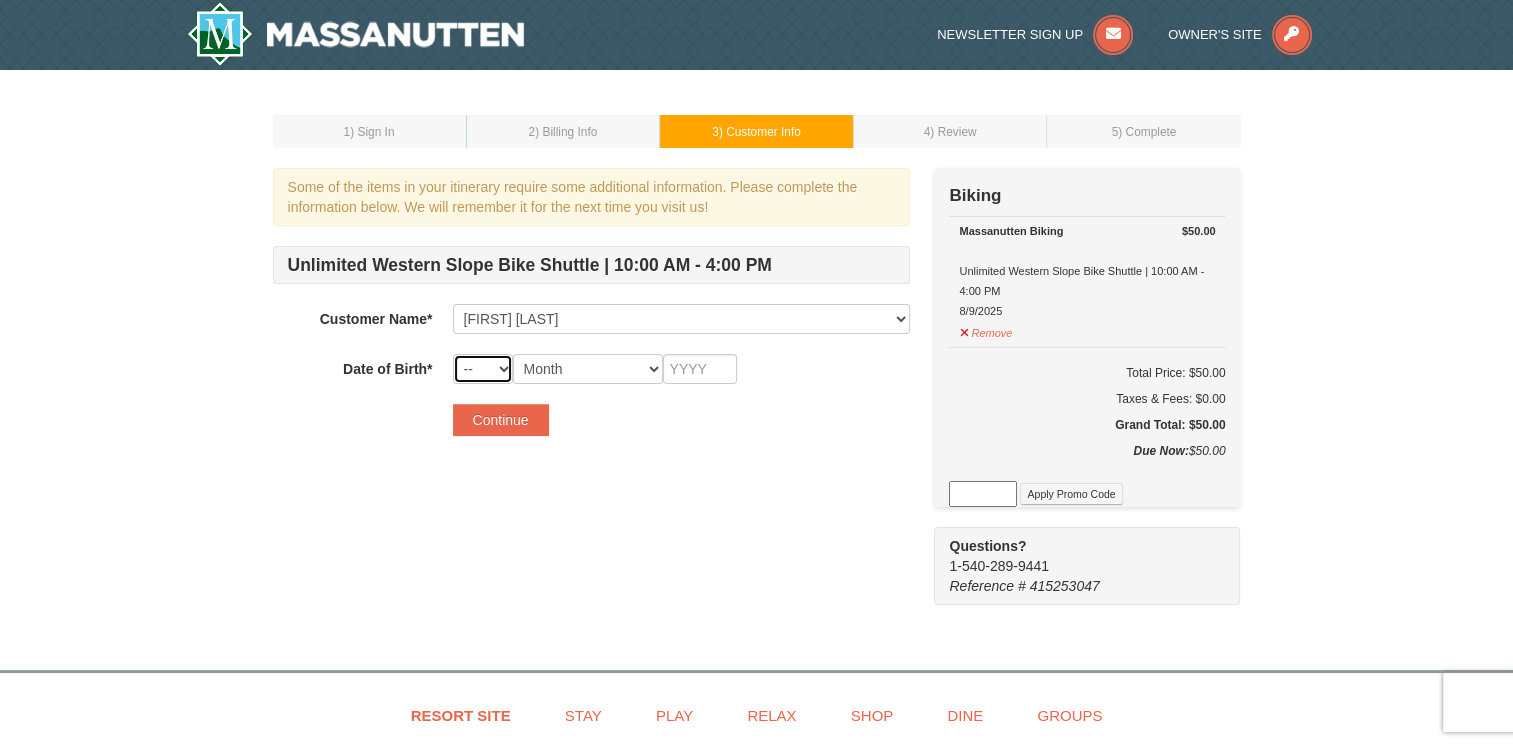 click on "-- 01 02 03 04 05 06 07 08 09 10 11 12 13 14 15 16 17 18 19 20 21 22 23 24 25 26 27 28 29 30 31" at bounding box center (483, 369) 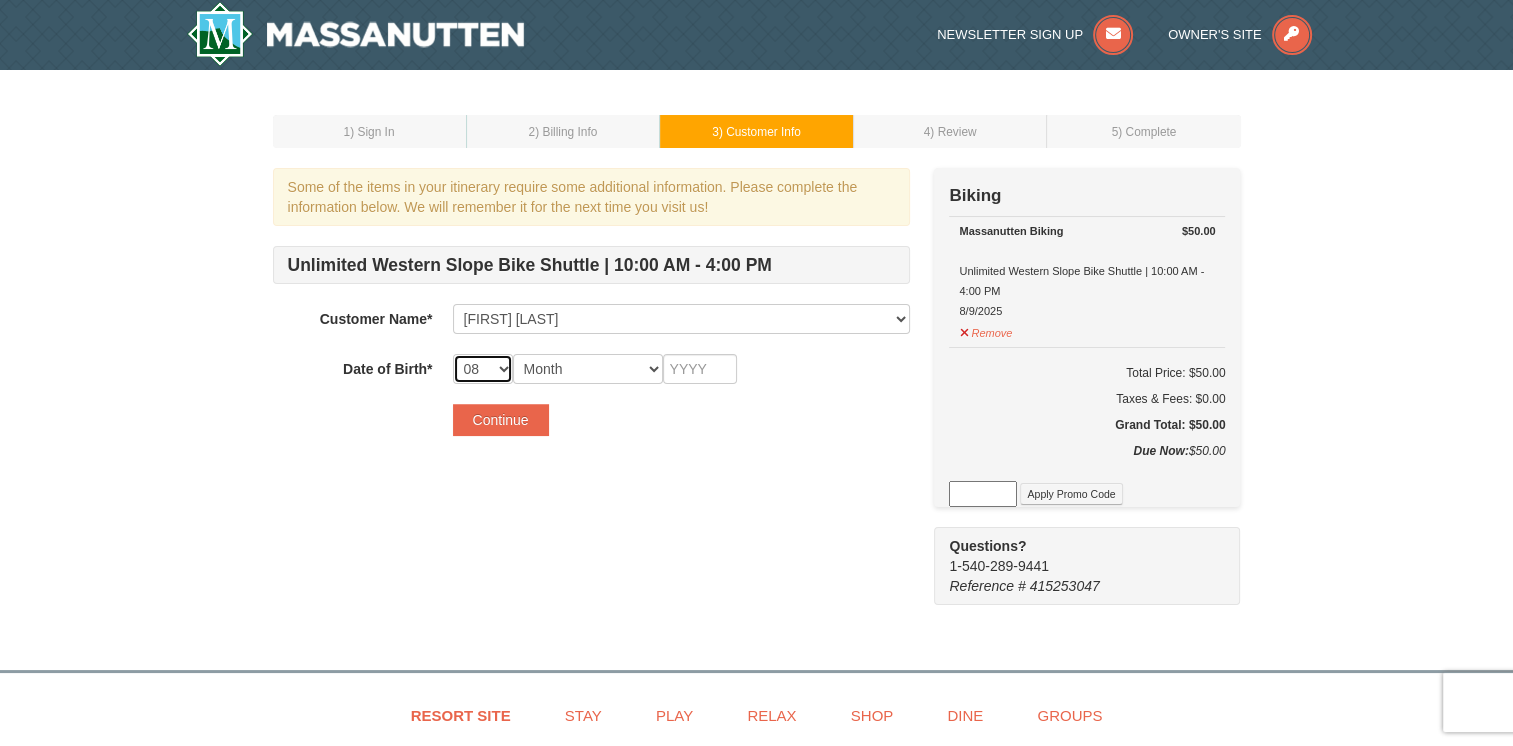 click on "-- 01 02 03 04 05 06 07 08 09 10 11 12 13 14 15 16 17 18 19 20 21 22 23 24 25 26 27 28 29 30 31" at bounding box center (483, 369) 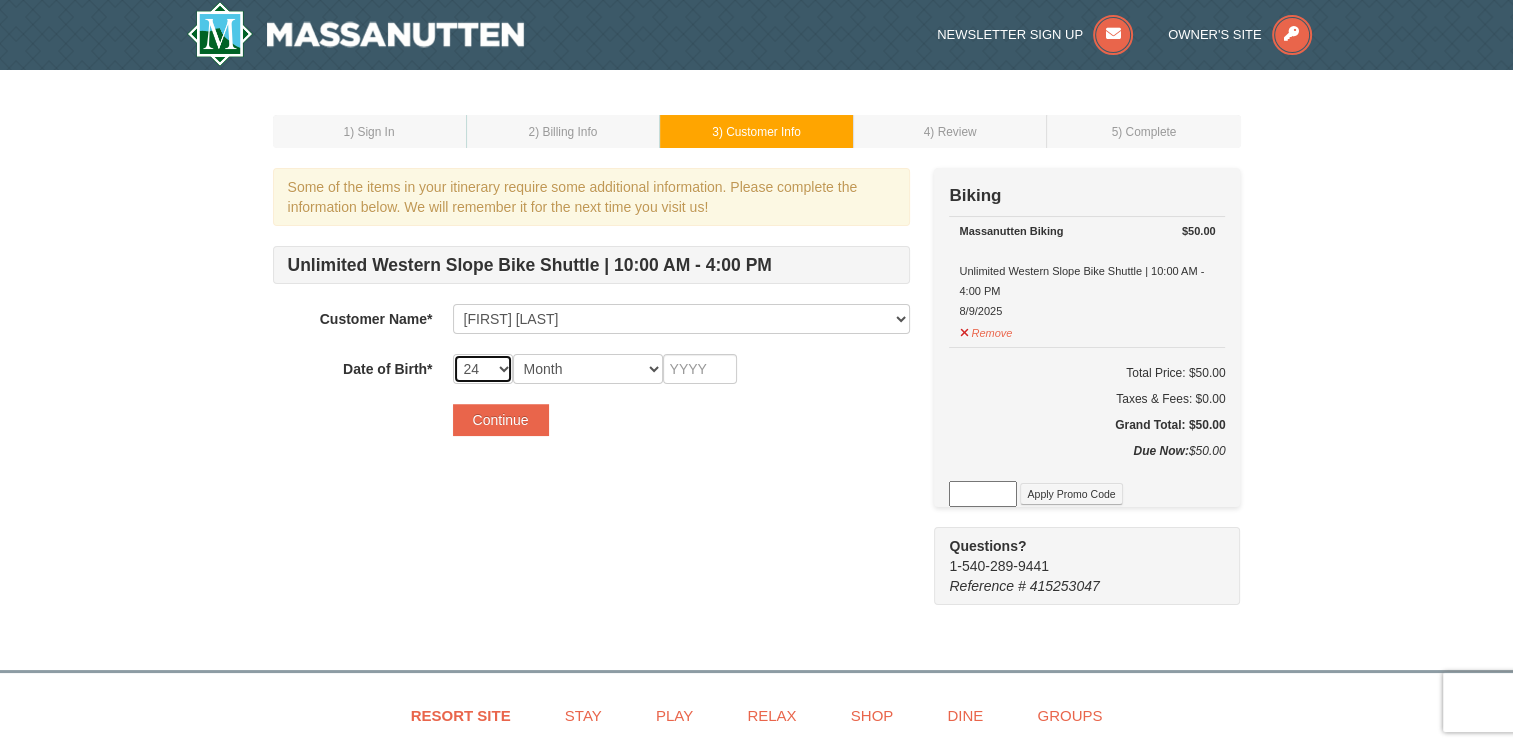 click on "-- 01 02 03 04 05 06 07 08 09 10 11 12 13 14 15 16 17 18 19 20 21 22 23 24 25 26 27 28 29 30 31" at bounding box center [483, 369] 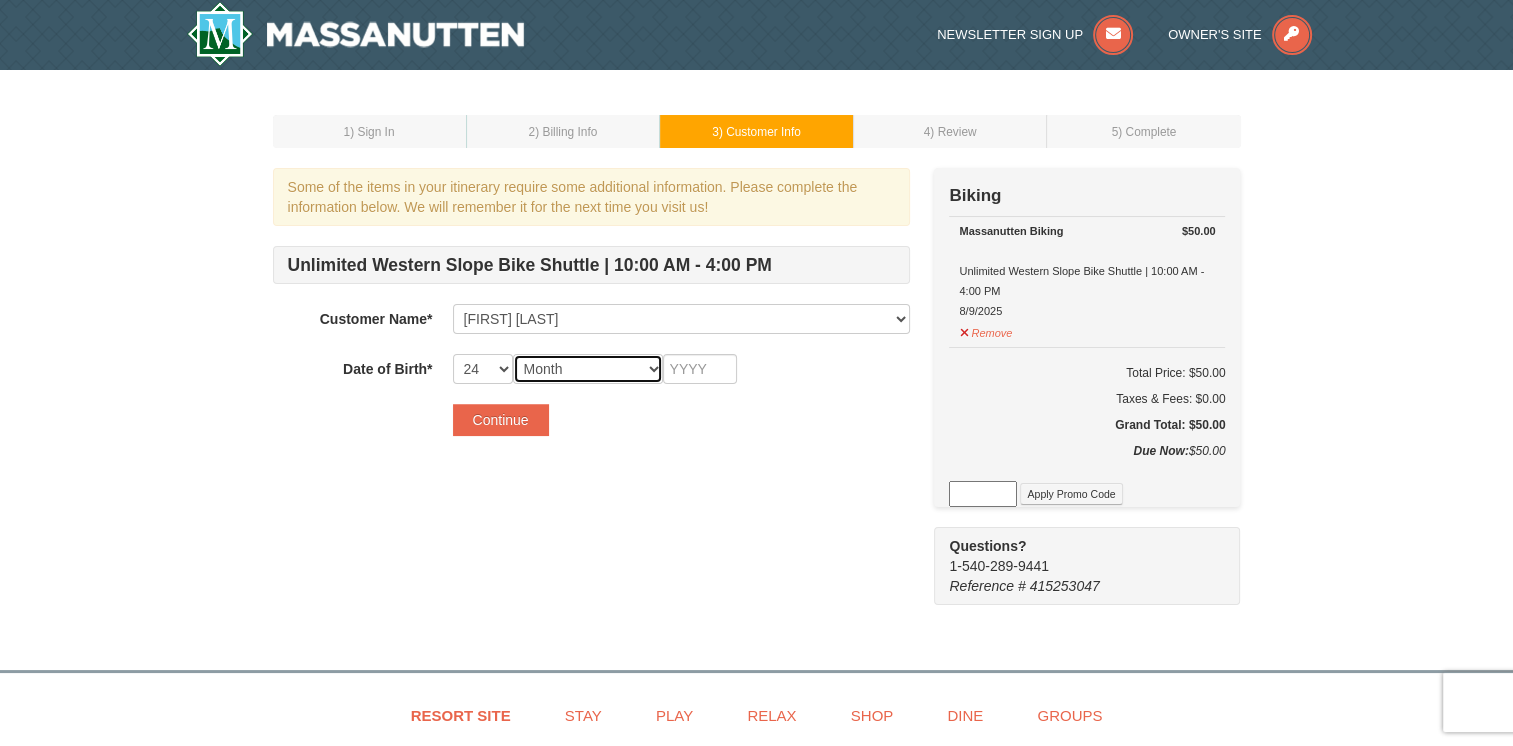 click on "Month January February March April May June July August September October November December" at bounding box center [588, 369] 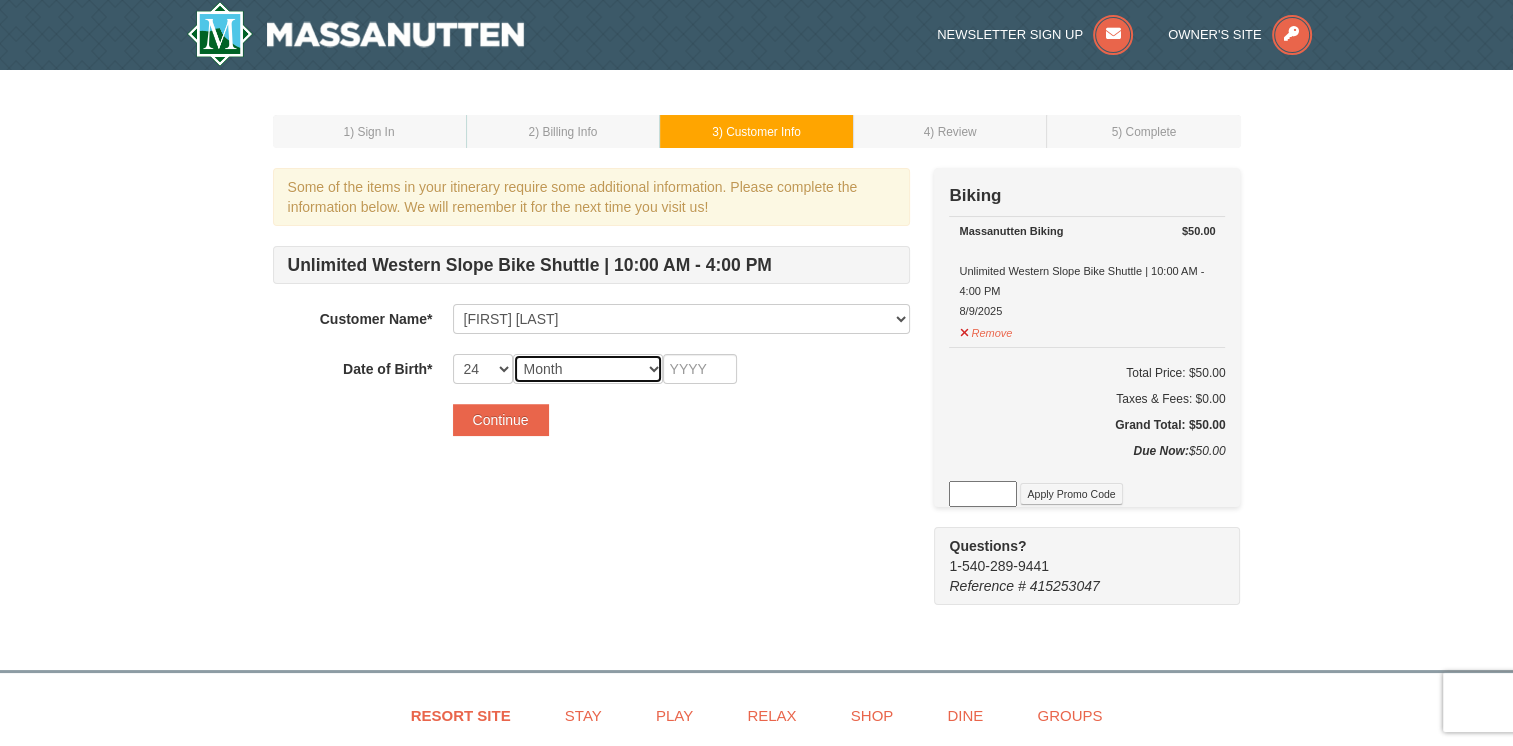 select on "08" 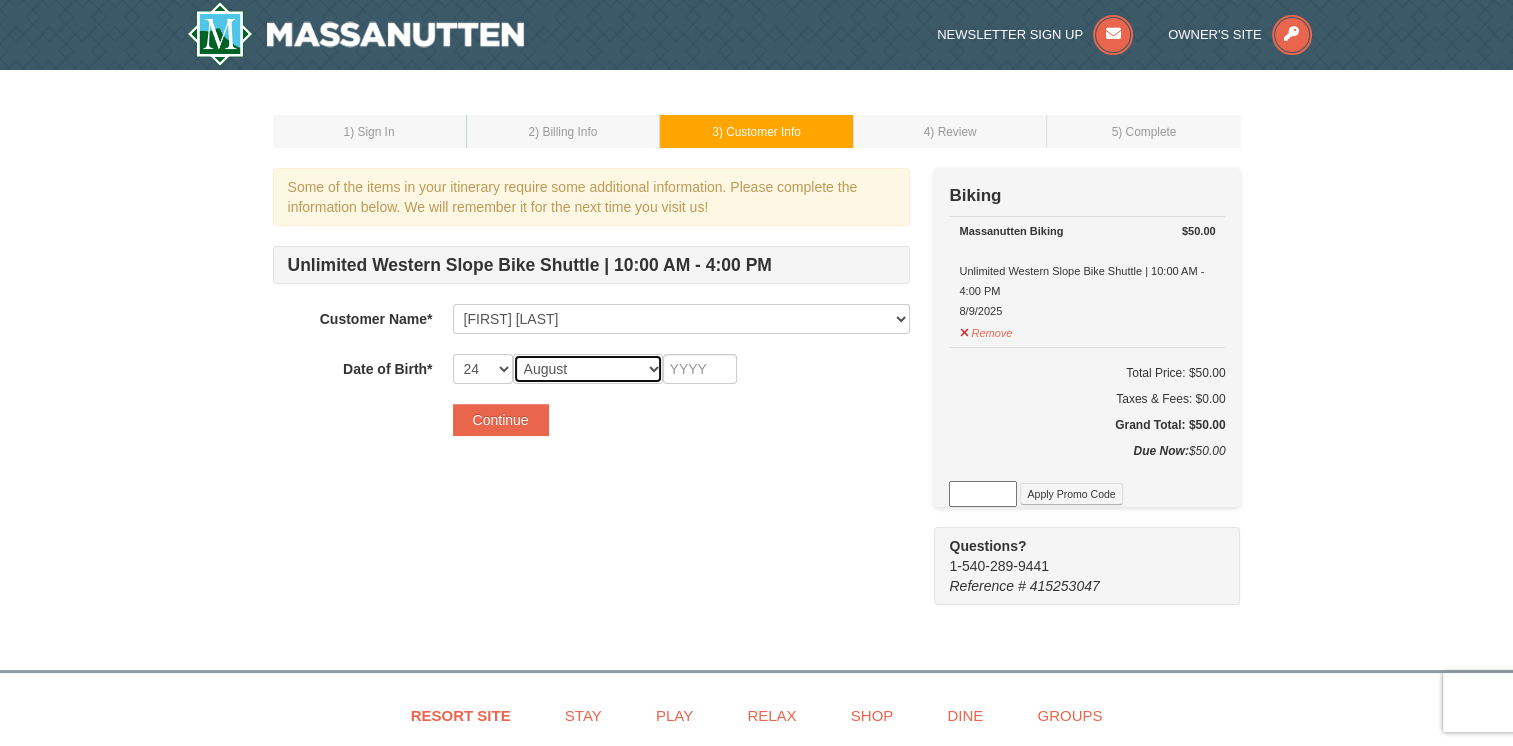 click on "Month January February March April May June July August September October November December" at bounding box center (588, 369) 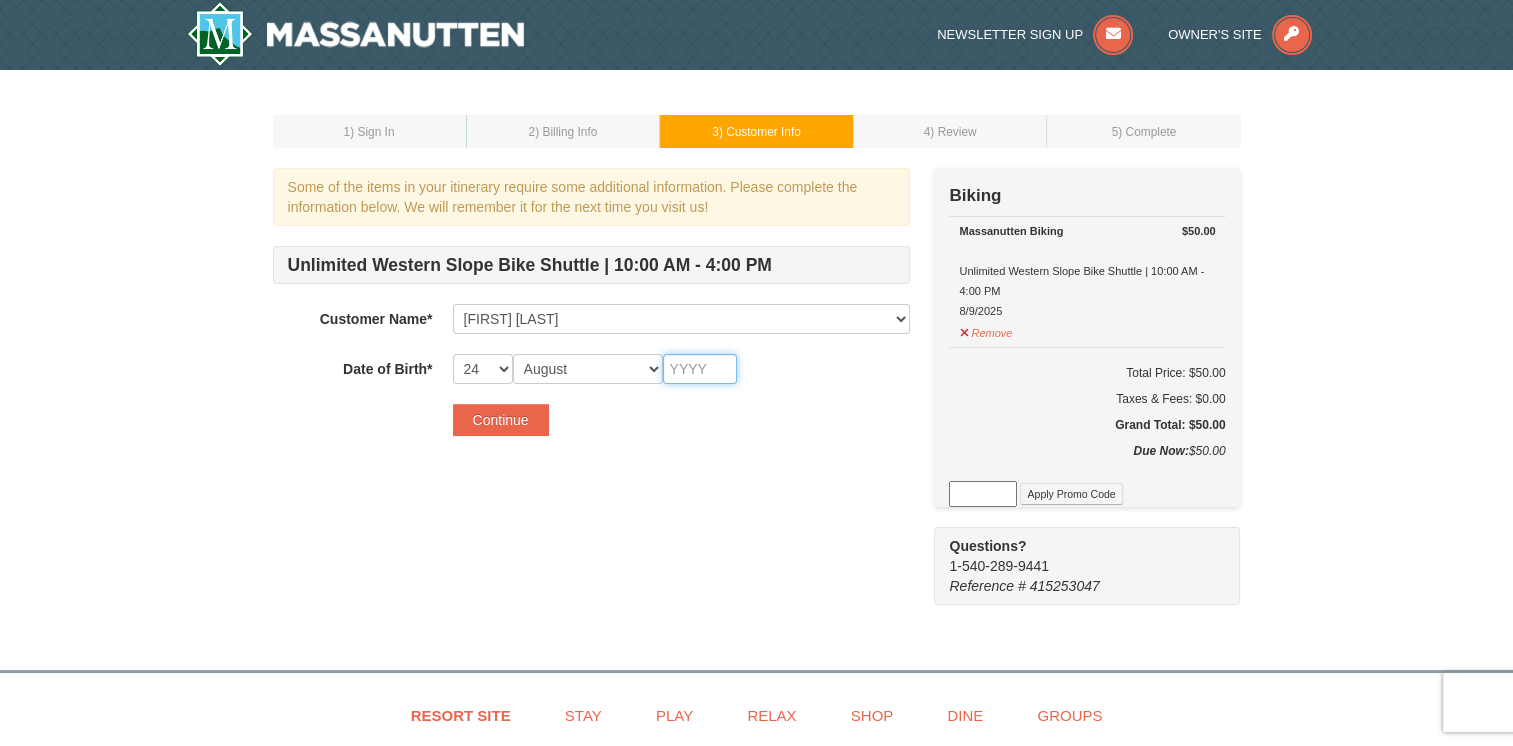 click at bounding box center (700, 369) 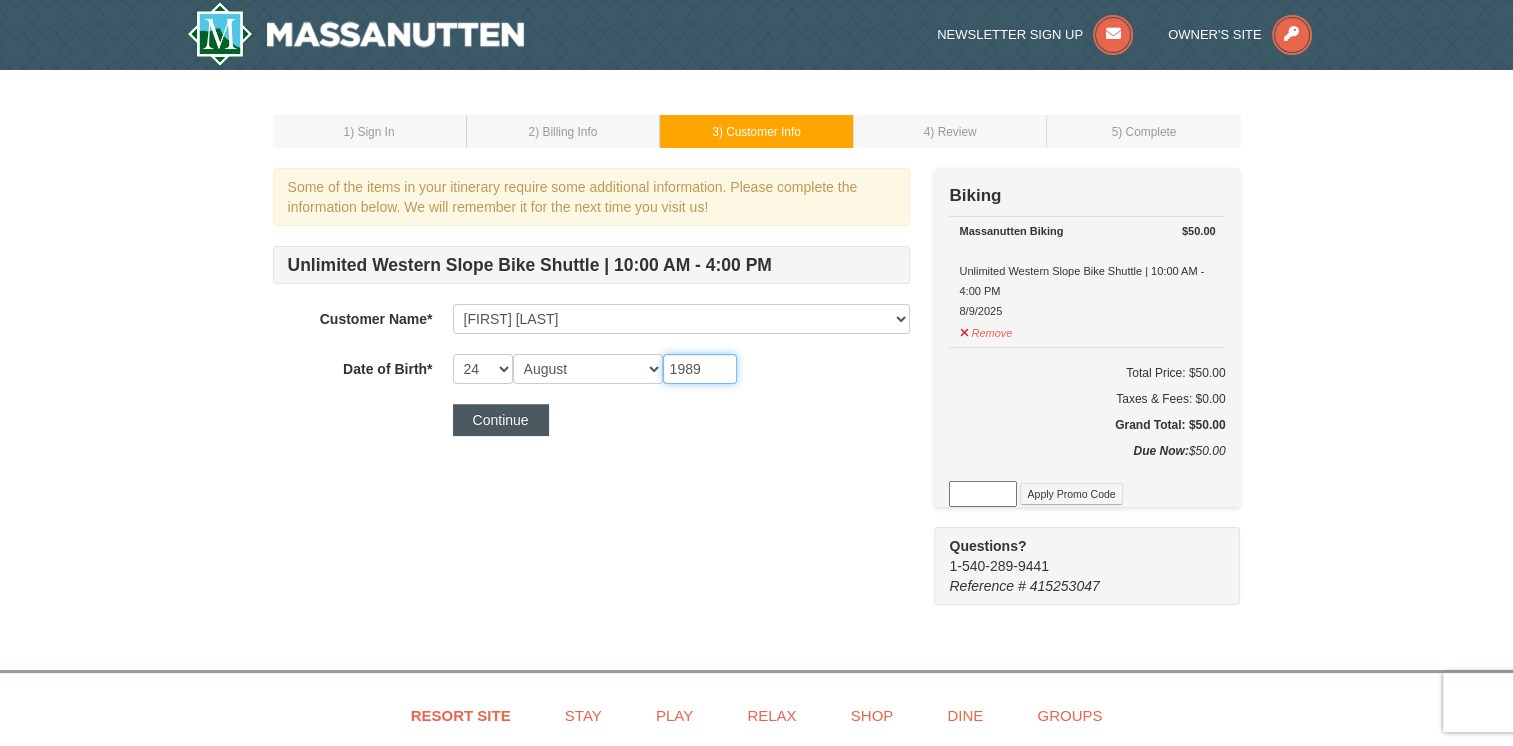 type on "1989" 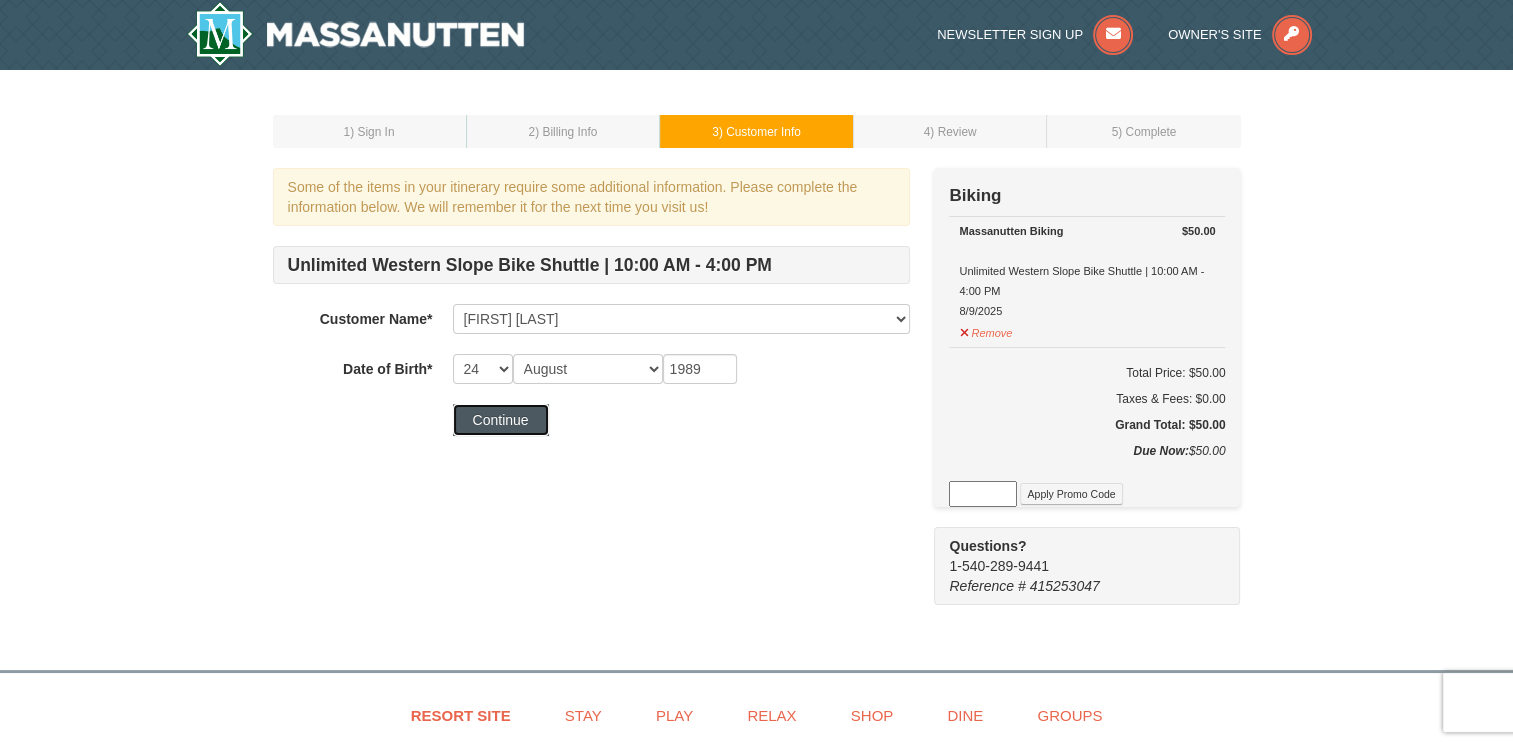 click on "Continue" at bounding box center [501, 420] 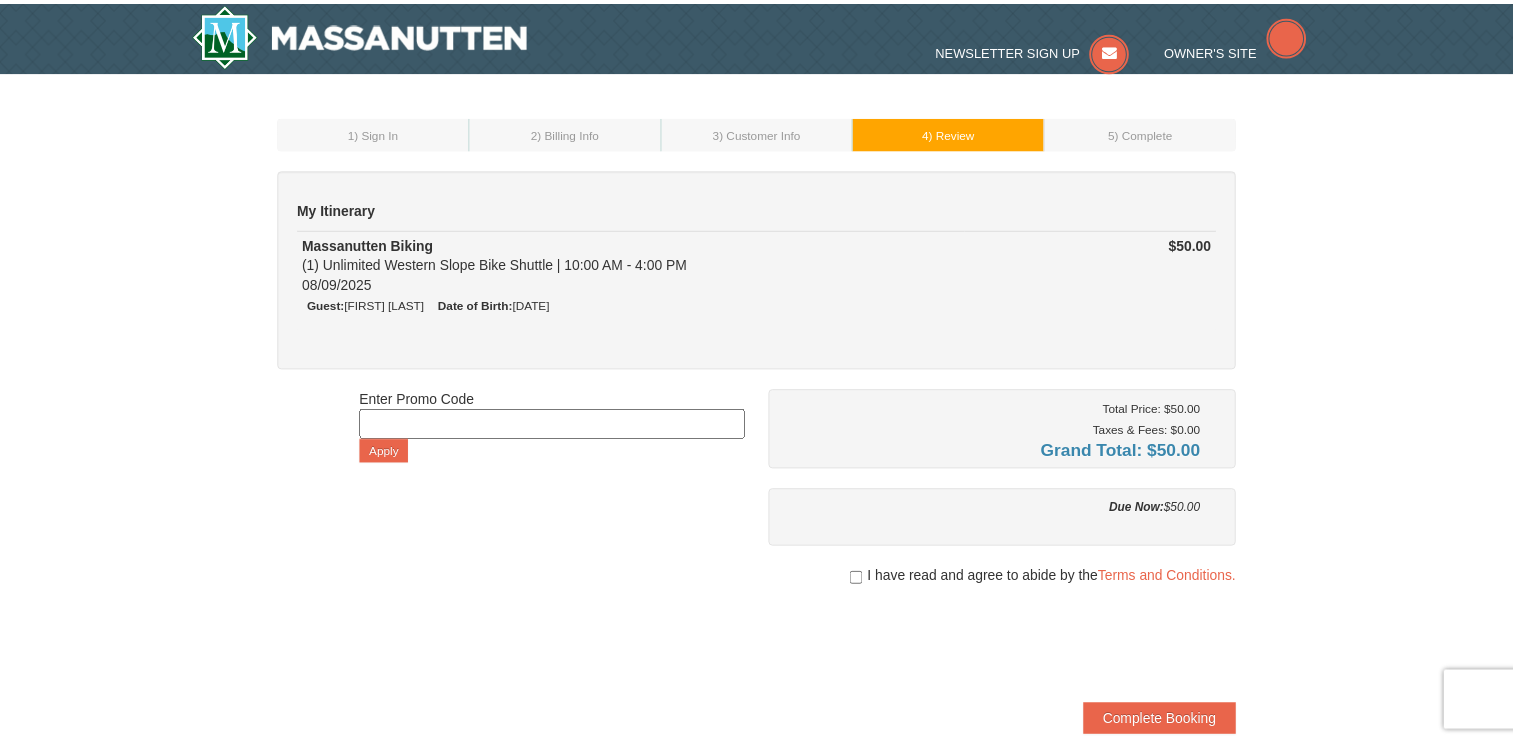 scroll, scrollTop: 0, scrollLeft: 0, axis: both 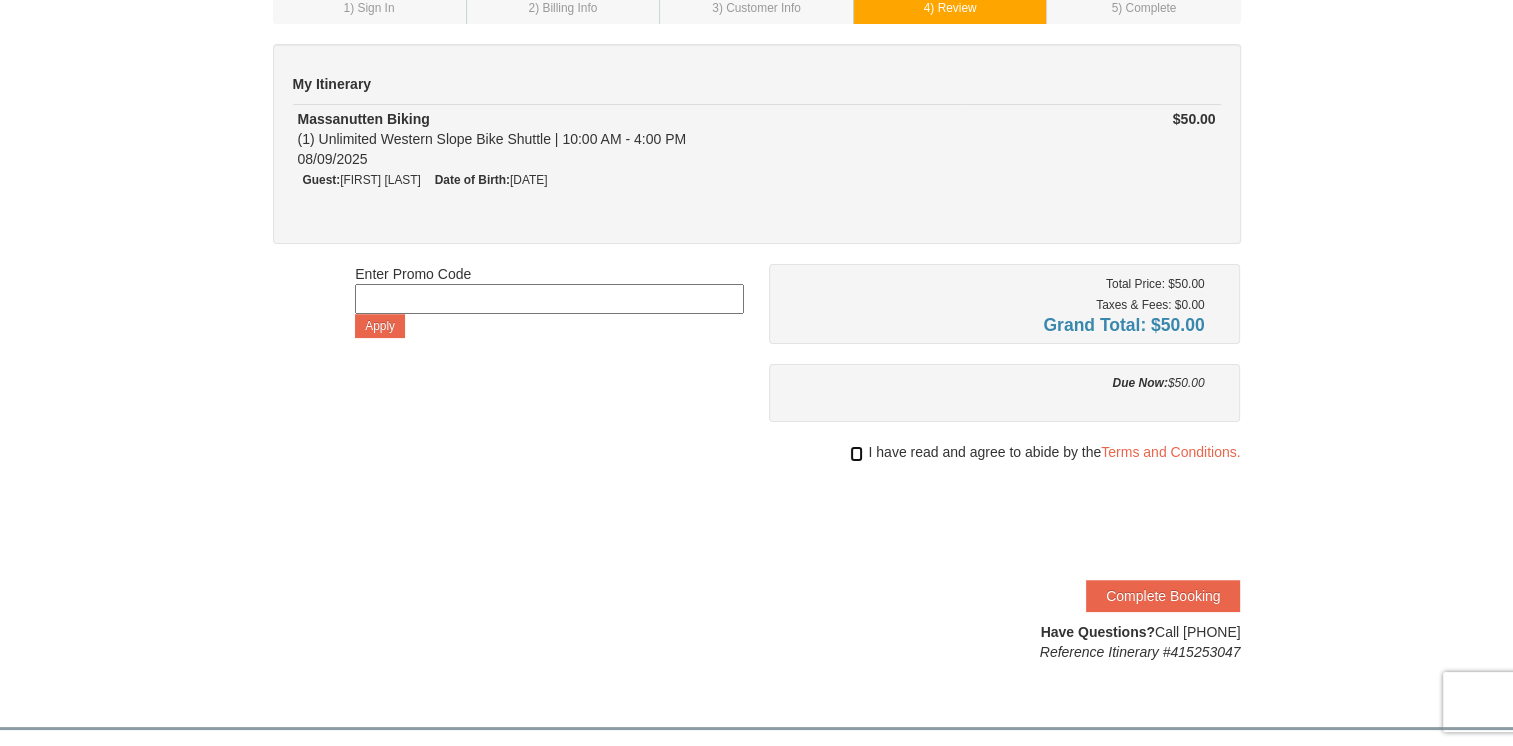 click at bounding box center (856, 454) 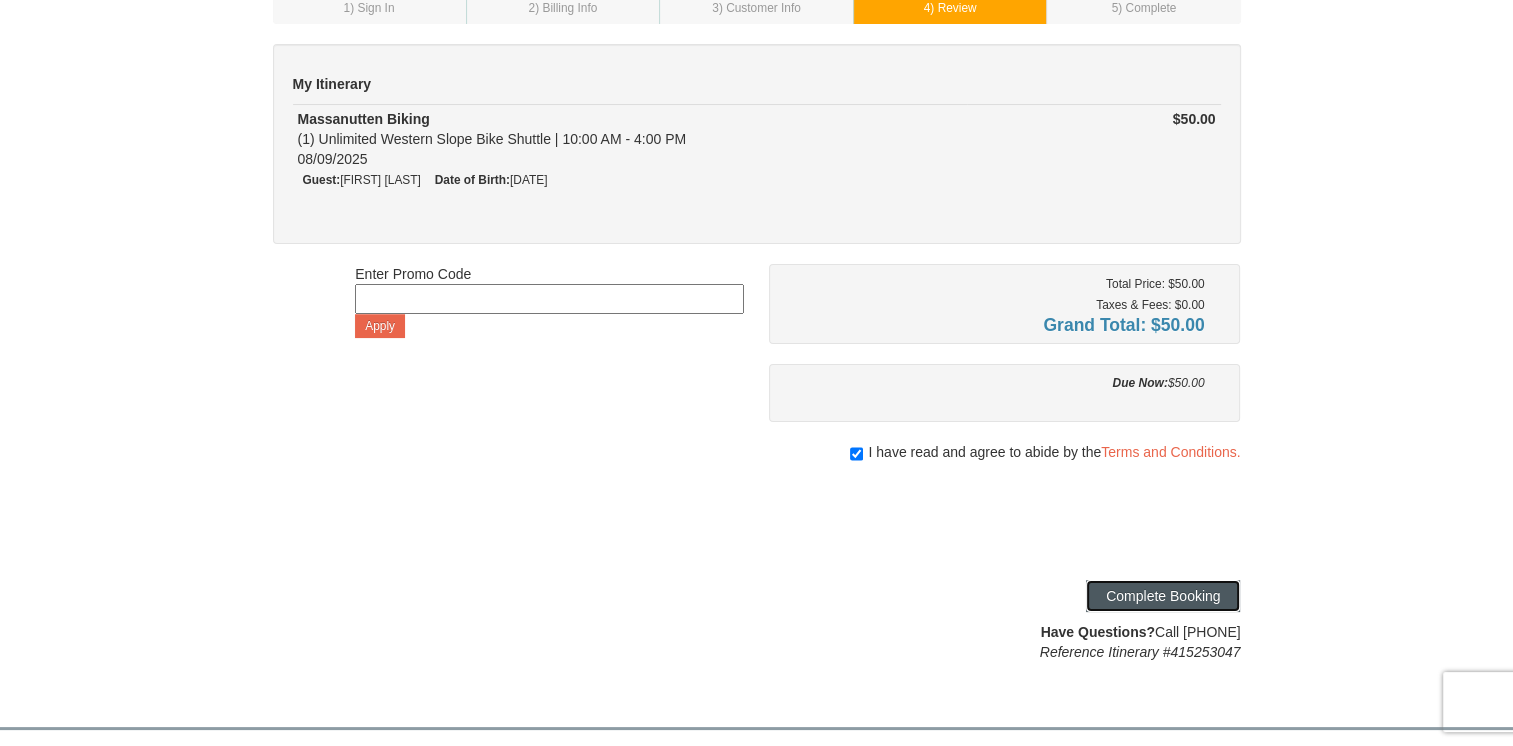 click on "Complete Booking" at bounding box center (1163, 596) 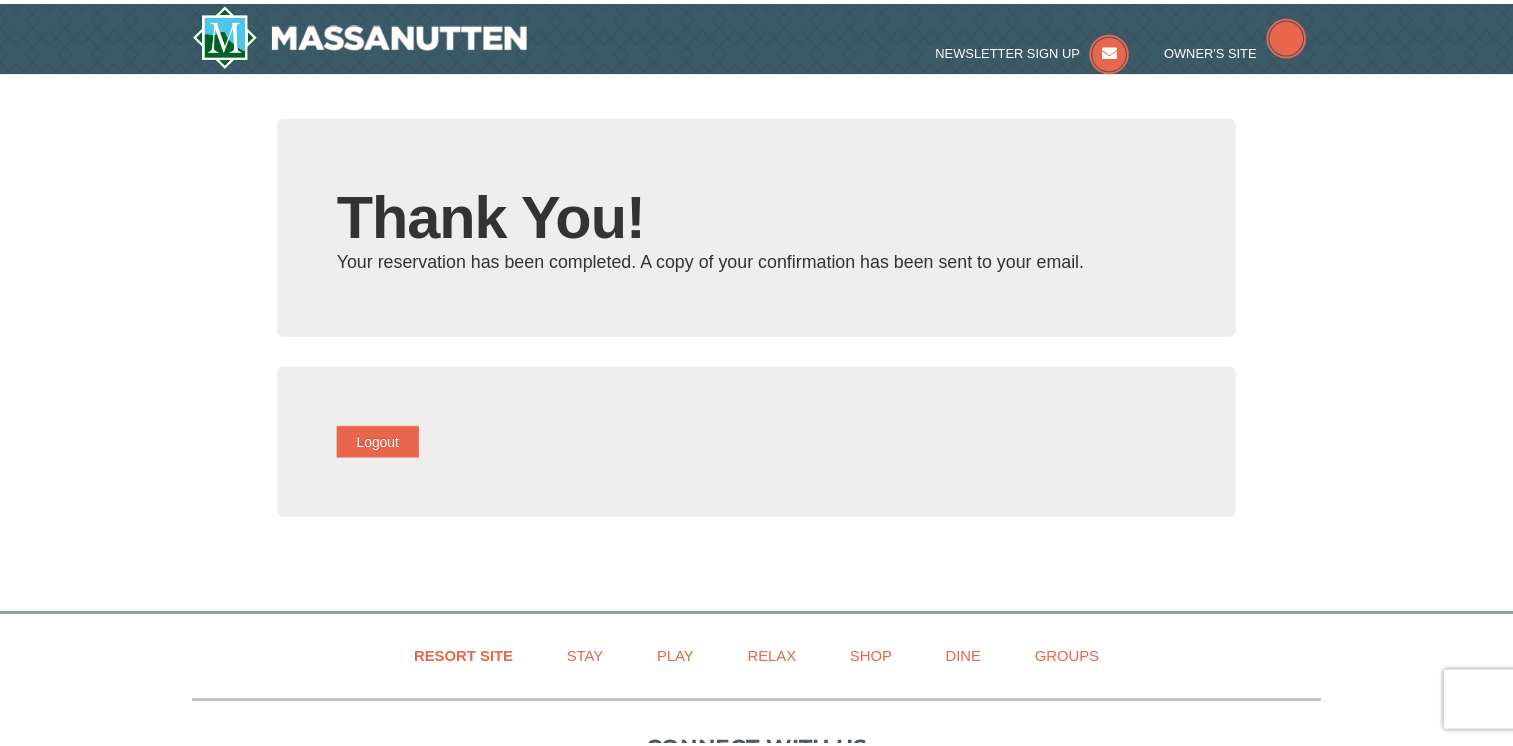 scroll, scrollTop: 0, scrollLeft: 0, axis: both 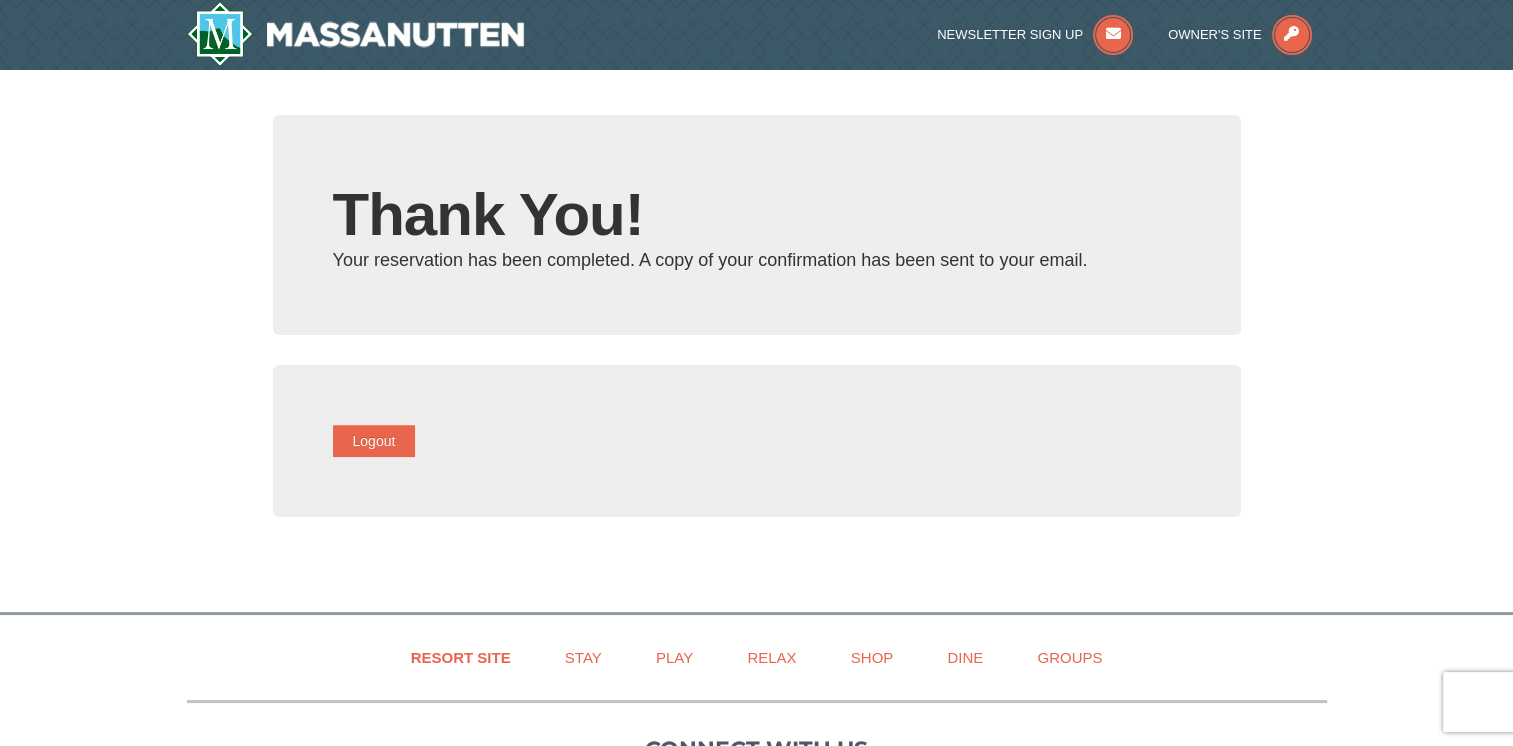 type on "[USERNAME]@example.com" 